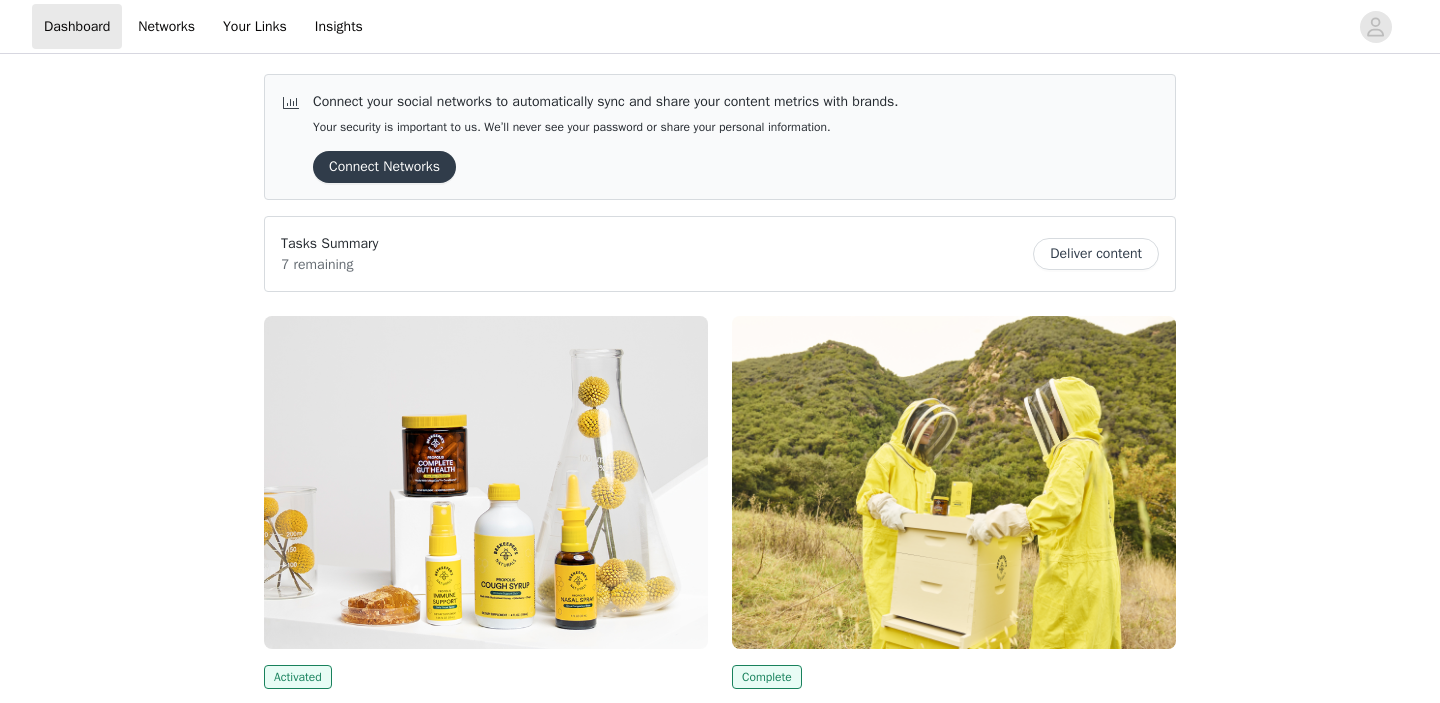 scroll, scrollTop: 0, scrollLeft: 0, axis: both 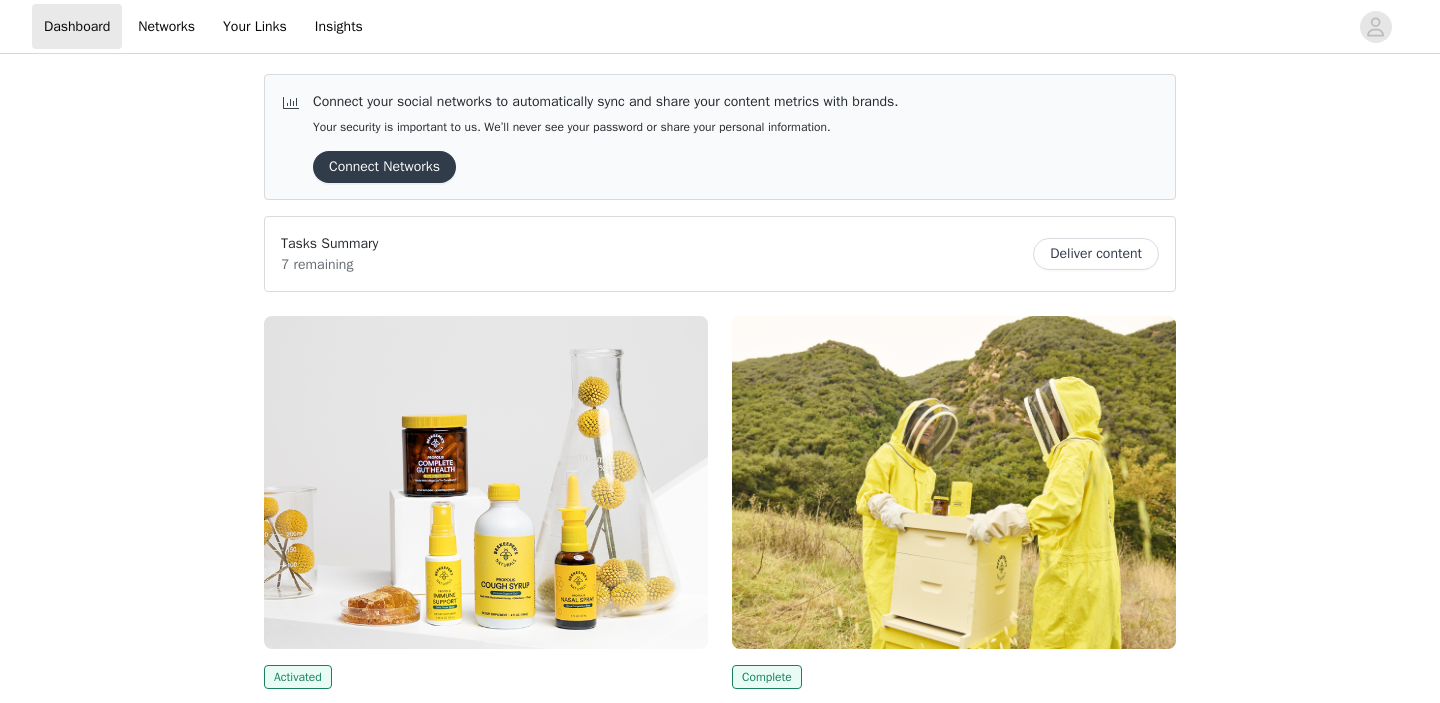click at bounding box center (486, 482) 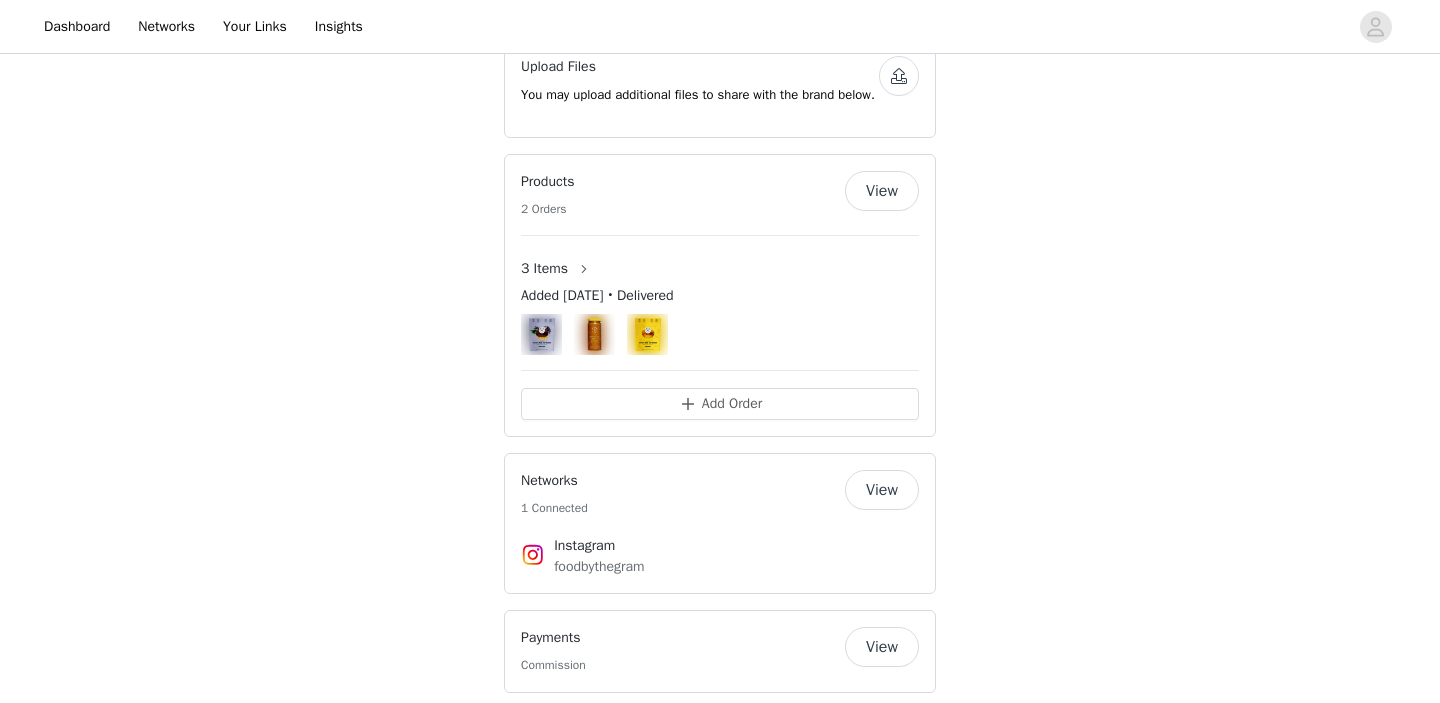 scroll, scrollTop: 1684, scrollLeft: 0, axis: vertical 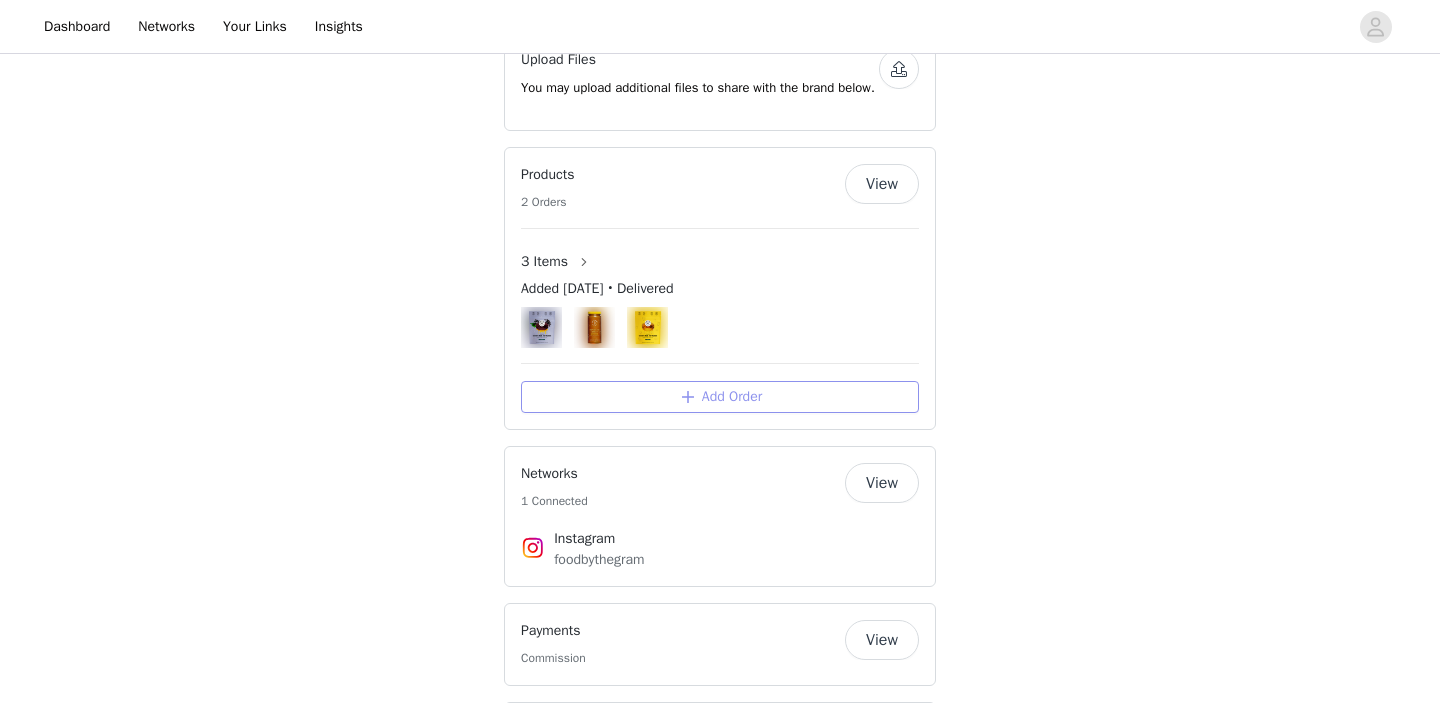 click on "Add Order" at bounding box center [720, 397] 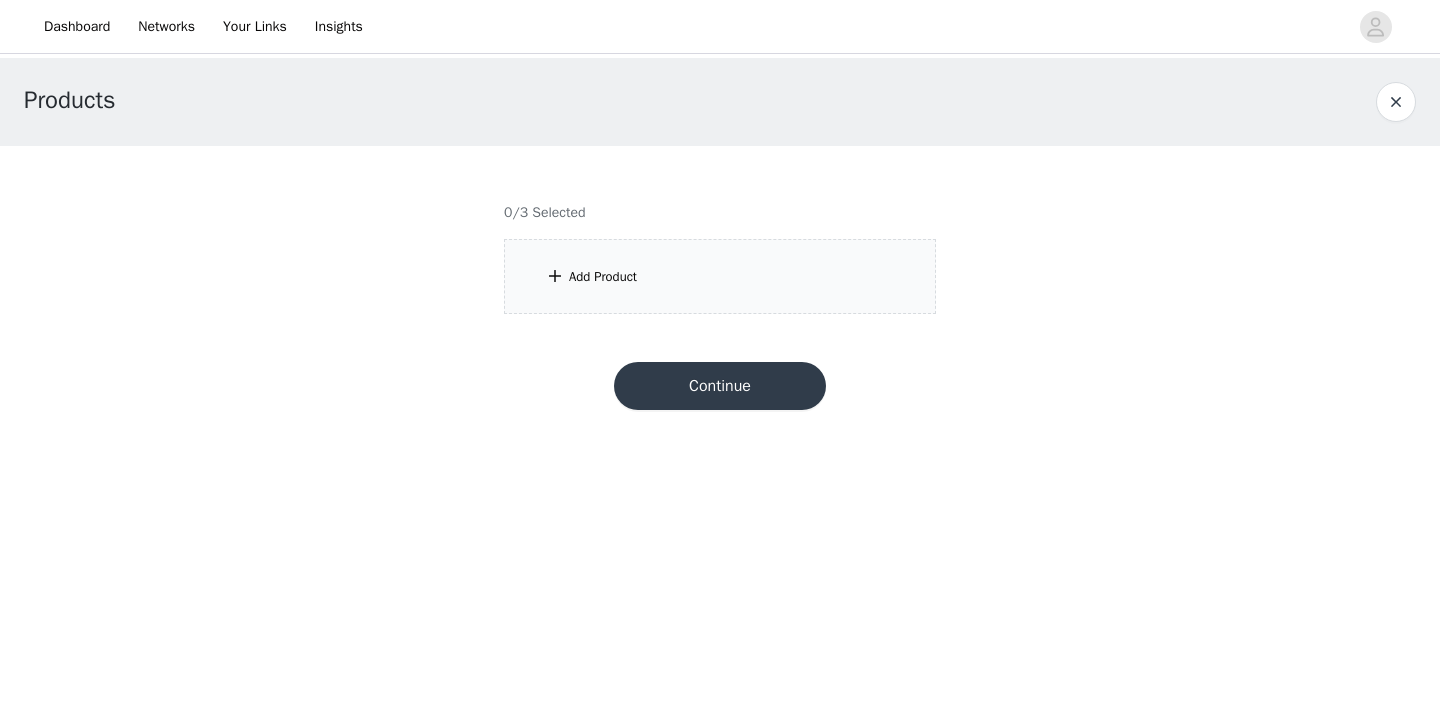 click on "Add Product" at bounding box center [720, 276] 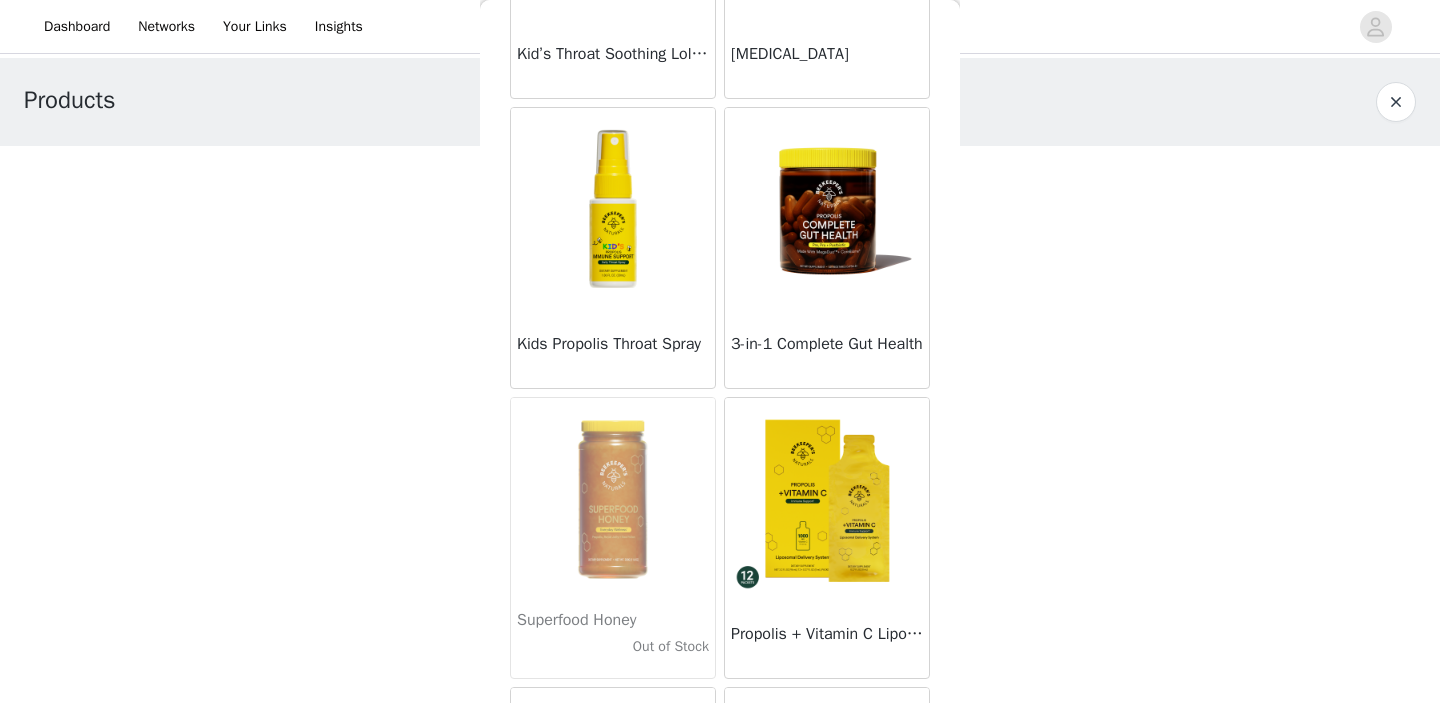 scroll, scrollTop: 1738, scrollLeft: 0, axis: vertical 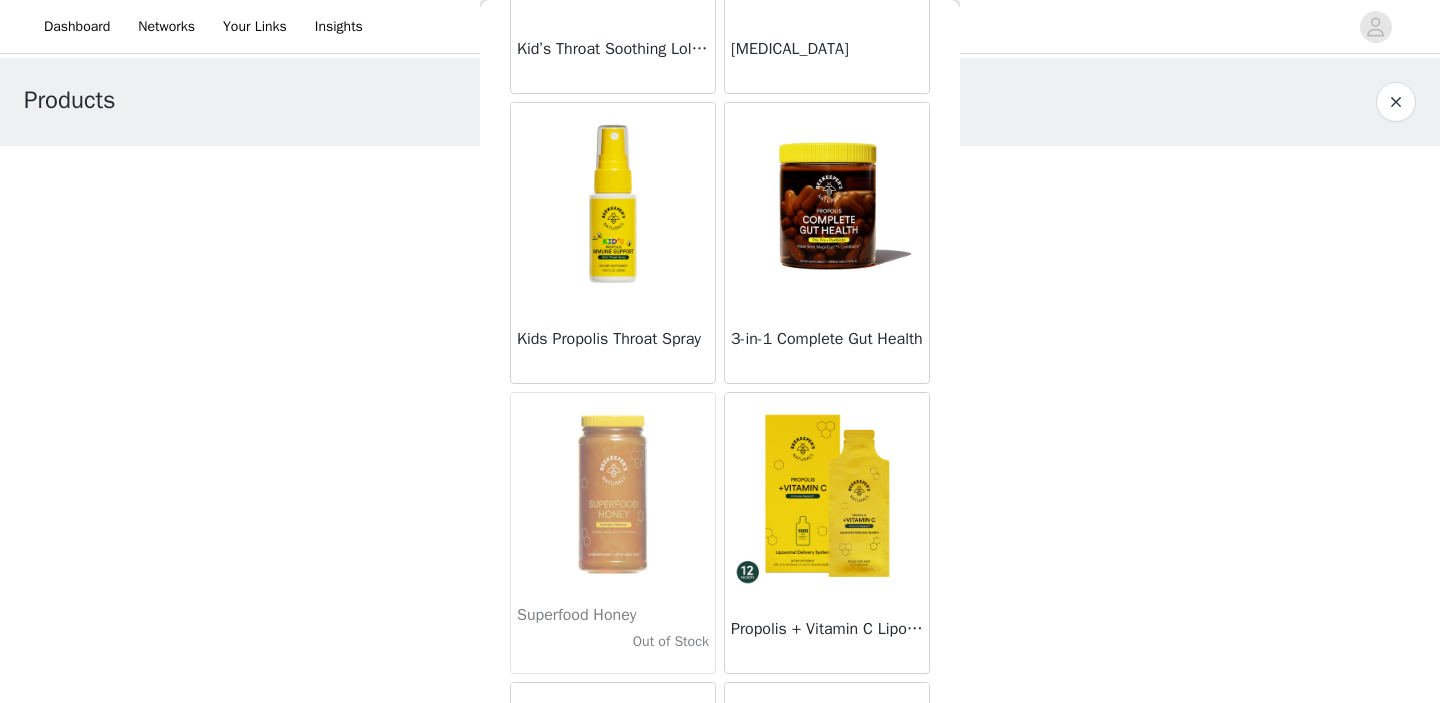 click at bounding box center (827, 203) 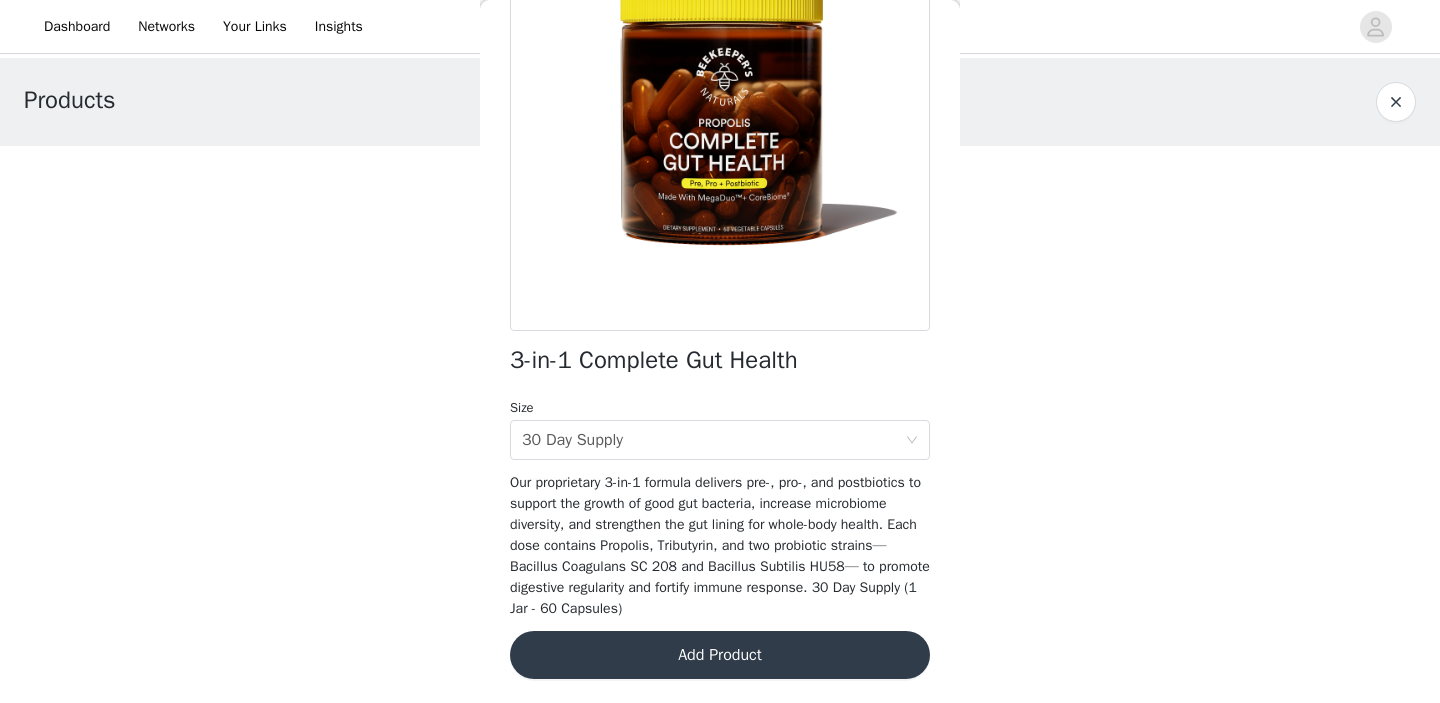 scroll, scrollTop: 218, scrollLeft: 0, axis: vertical 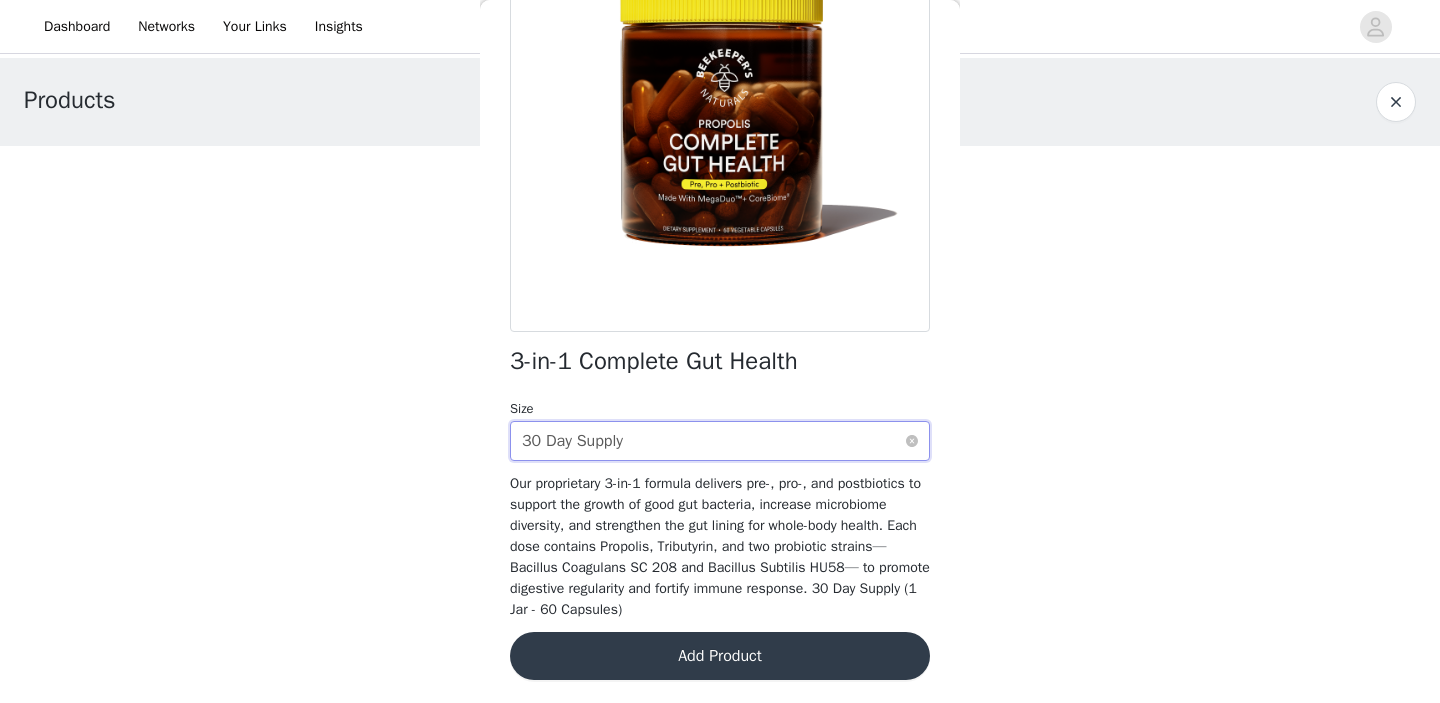 click on "Select size 30 Day Supply" at bounding box center (713, 441) 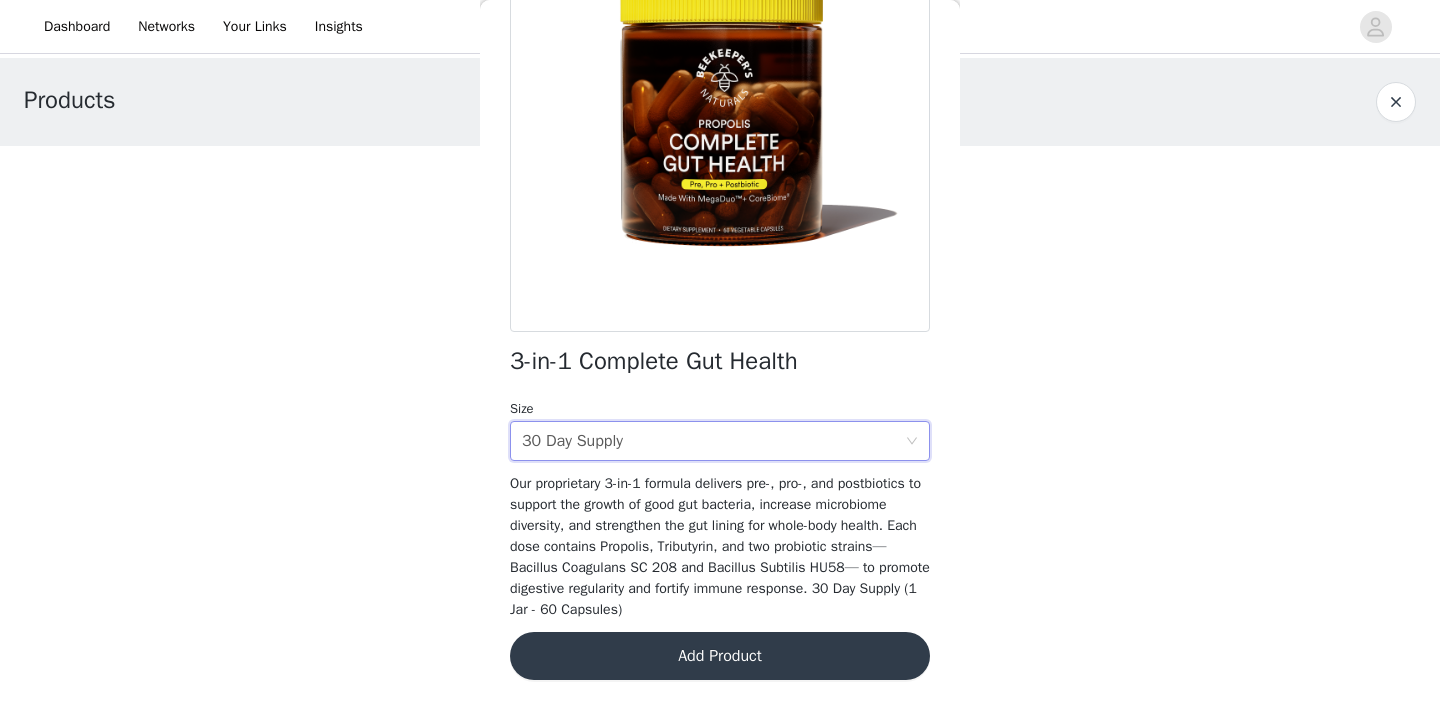 click on "3-in-1 Complete Gut Health               Size   Select size 30 Day Supply   Our proprietary 3-in-1 formula delivers pre-, pro-, and postbiotics to support the growth of good gut bacteria, increase microbiome diversity, and strengthen the gut lining for whole-body health. Each dose contains Propolis, Tributyrin, and two probiotic strains— Bacillus Coagulans SC 208 and Bacillus Subtilis HU58— to promote digestive regularity and fortify immune response. 30 Day Supply (1 Jar - 60 Capsules)   Add Product" at bounding box center (720, 293) 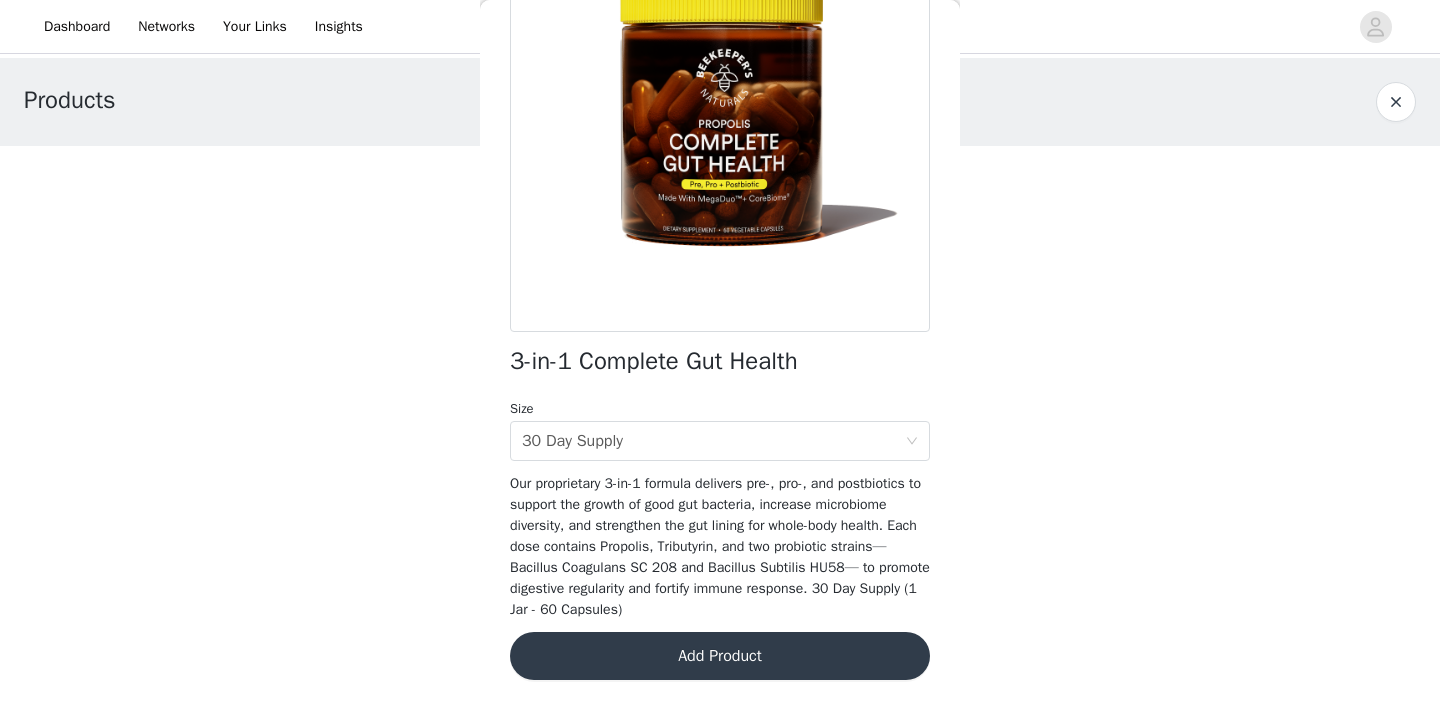 click on "Add Product" at bounding box center (720, 656) 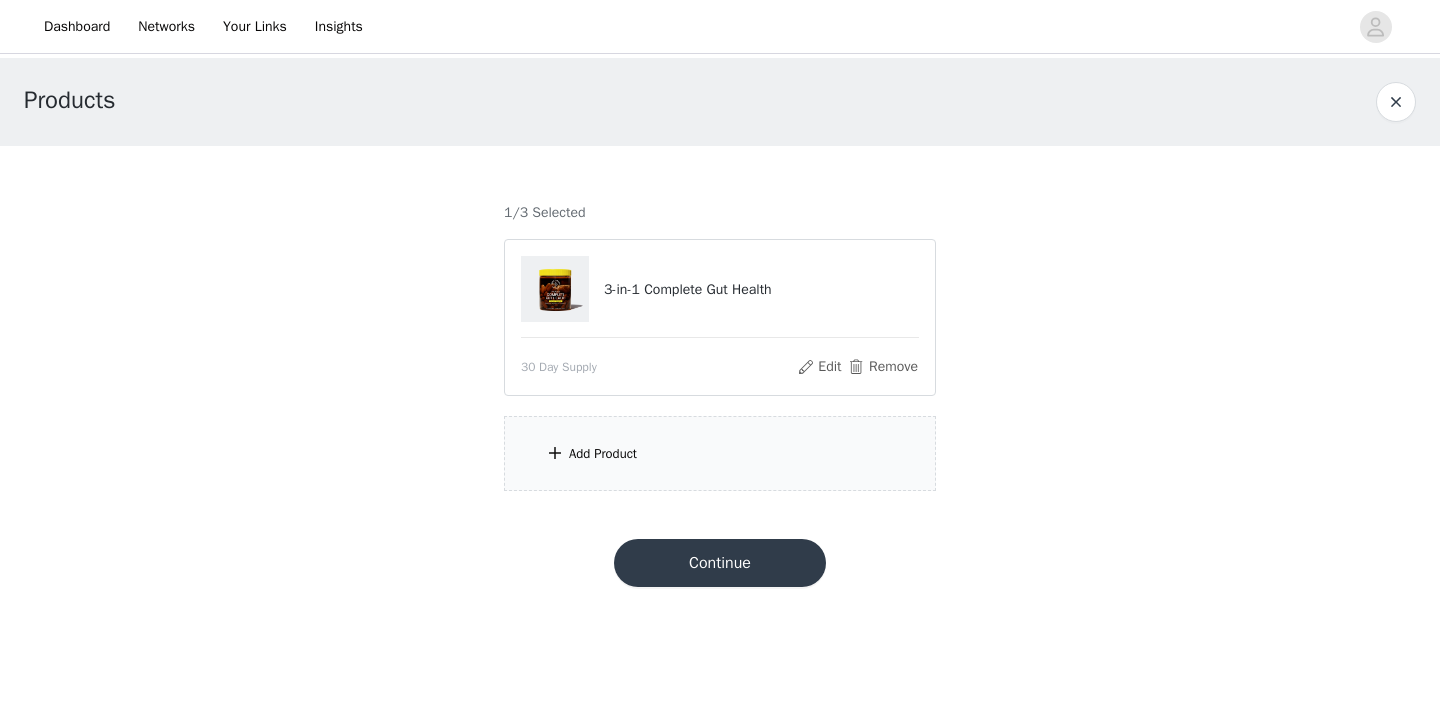 click on "Add Product" at bounding box center [720, 453] 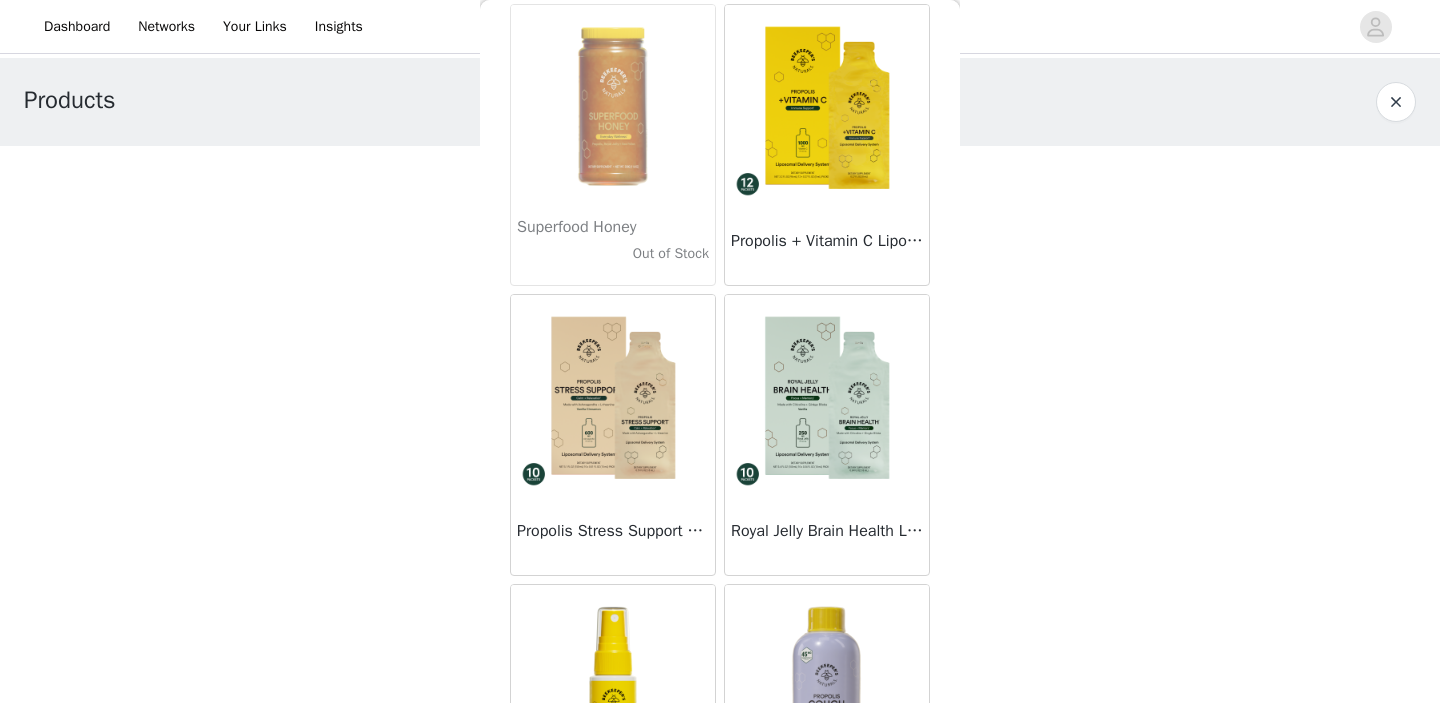 scroll, scrollTop: 2127, scrollLeft: 0, axis: vertical 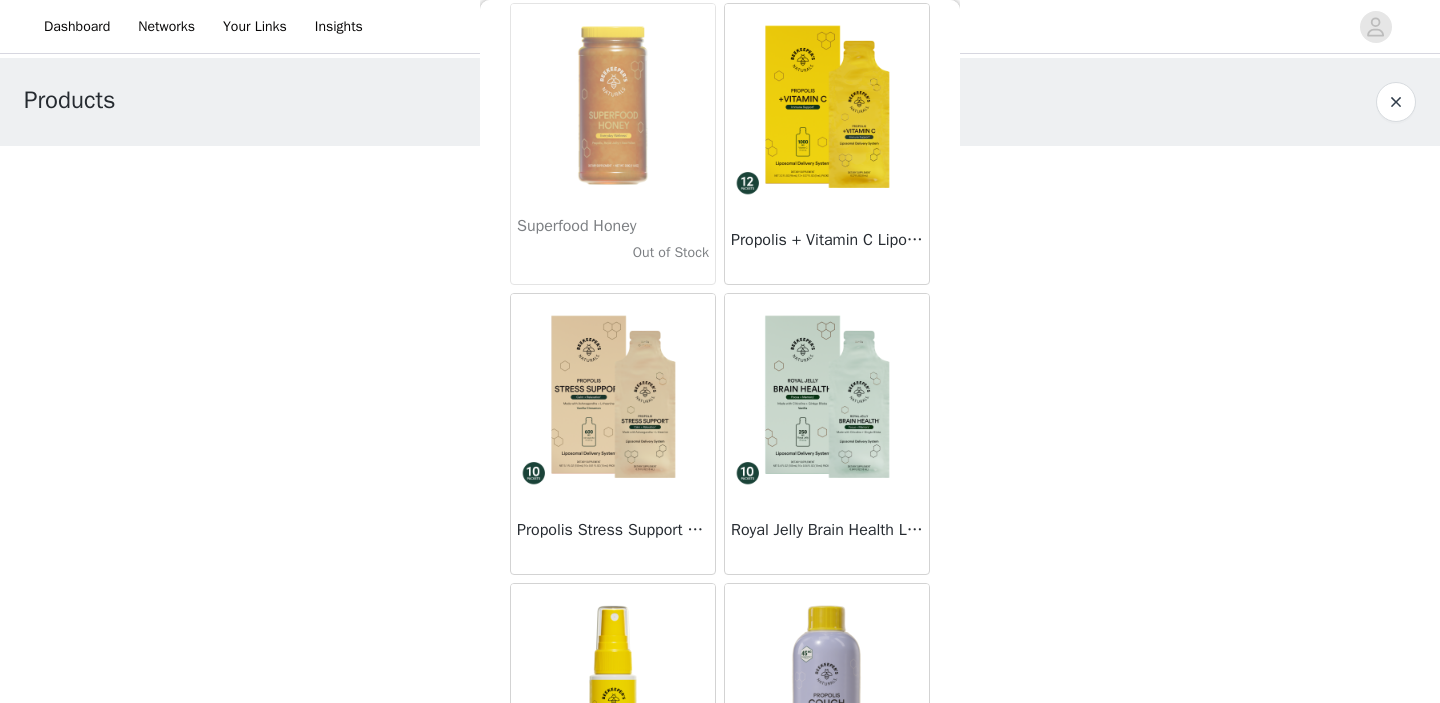 click at bounding box center [613, 394] 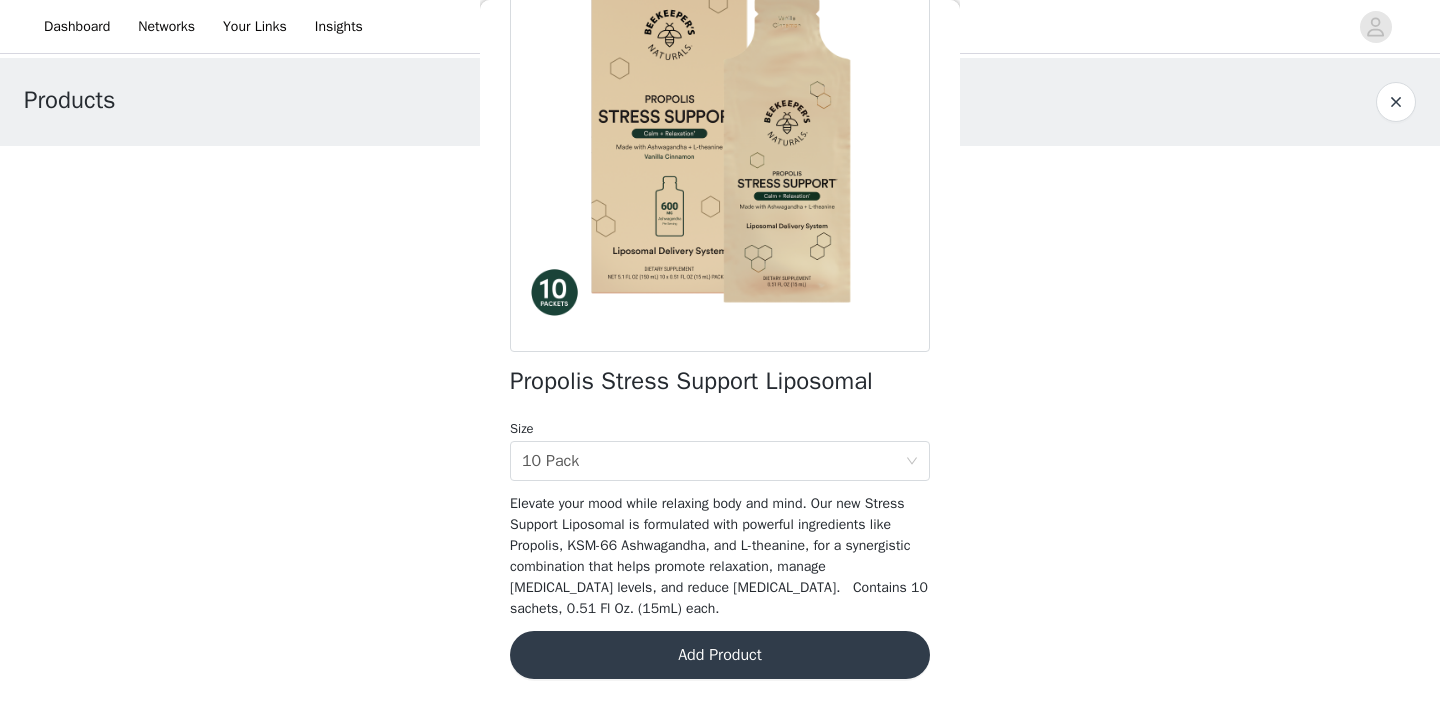 scroll, scrollTop: 197, scrollLeft: 0, axis: vertical 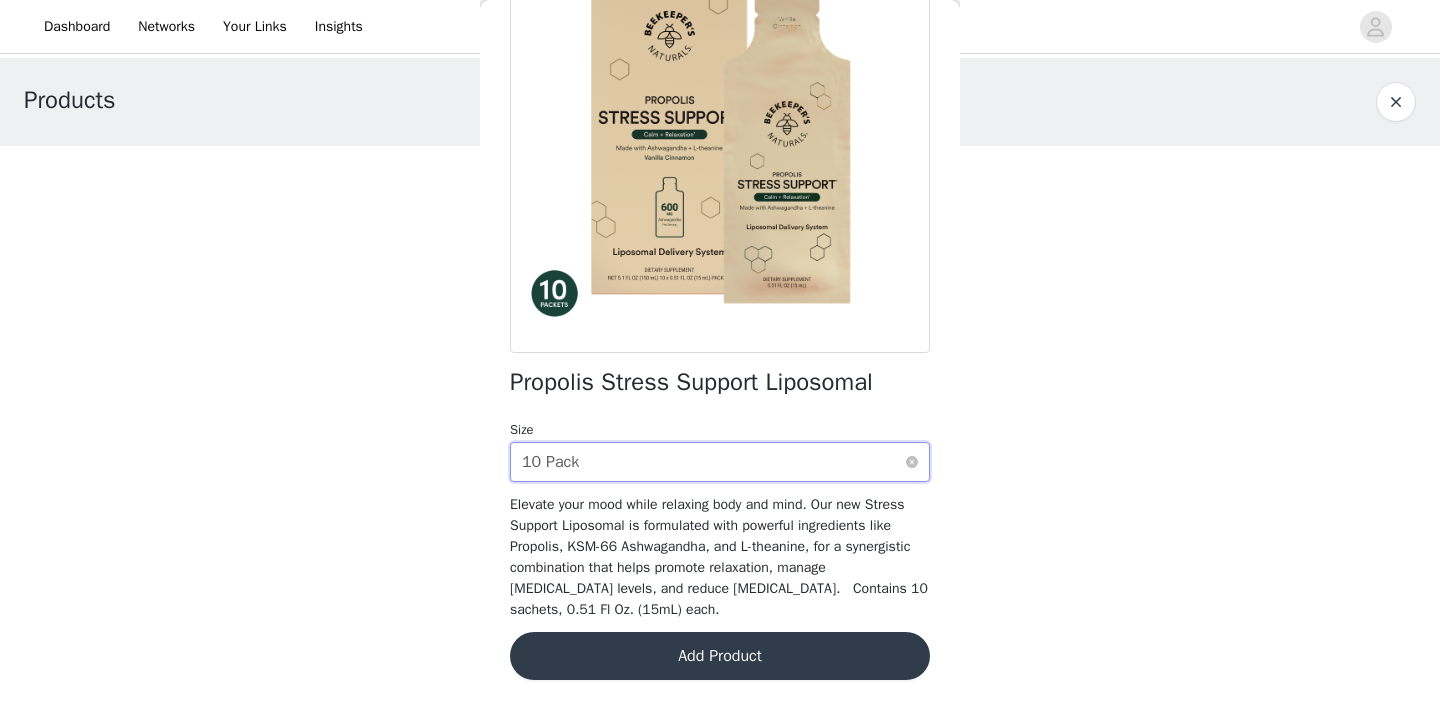 click on "Select size 10 Pack" at bounding box center (713, 462) 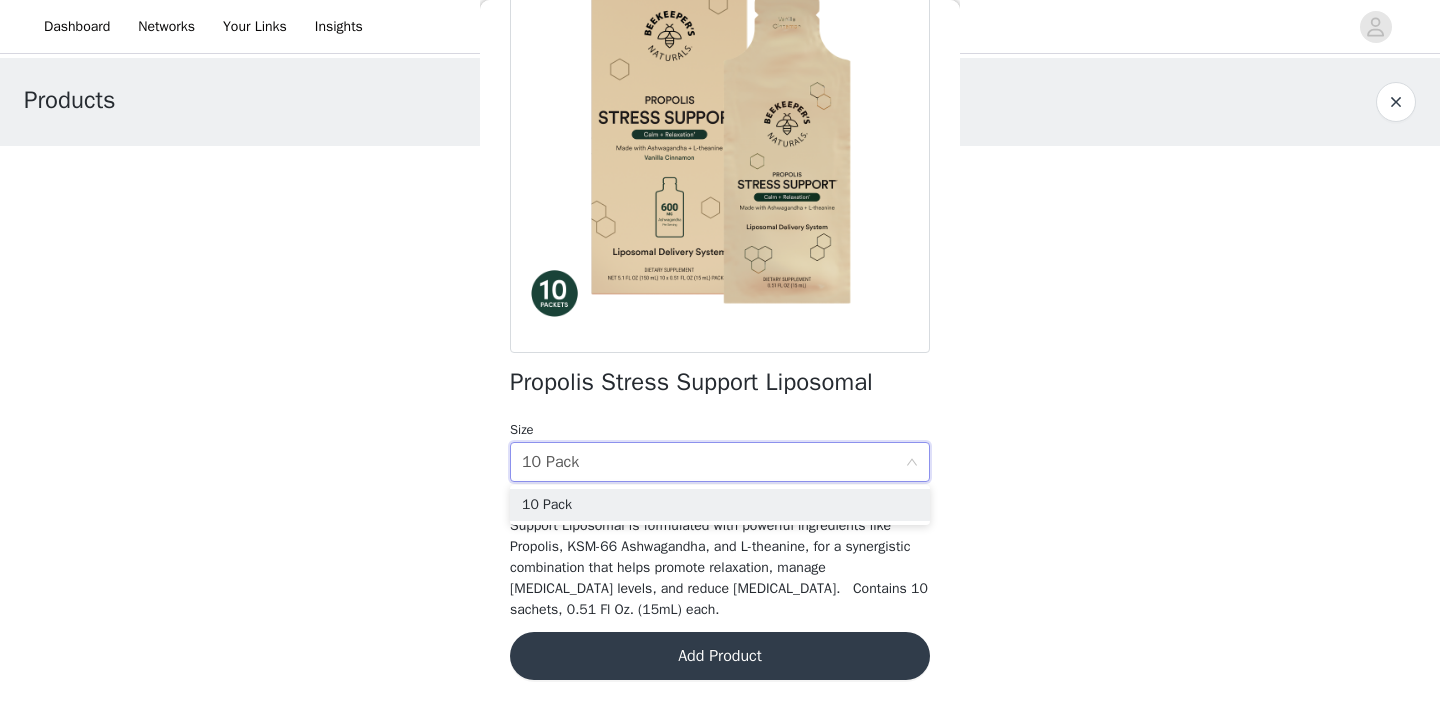 click on "Propolis Stress Support Liposomal               Size   Select size 10 Pack   Elevate your mood while relaxing body and mind. Our new Stress Support Liposomal is formulated with powerful ingredients like Propolis, KSM-66 Ashwagandha, and L-theanine, for a synergistic combination that helps promote relaxation, manage [MEDICAL_DATA] levels, and reduce [MEDICAL_DATA].   Contains 10 sachets, 0.51 Fl Oz. (15mL) each.   Add Product" at bounding box center (720, 303) 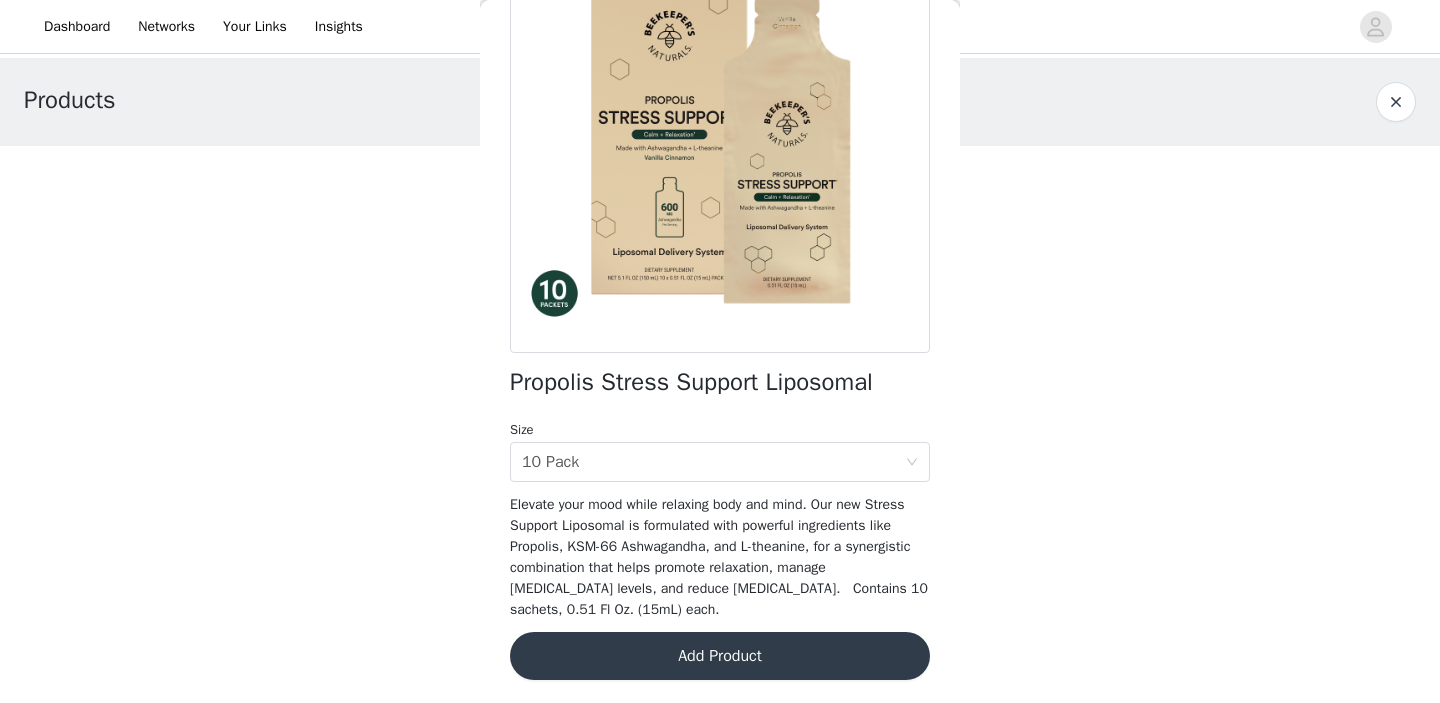 click on "Add Product" at bounding box center (720, 656) 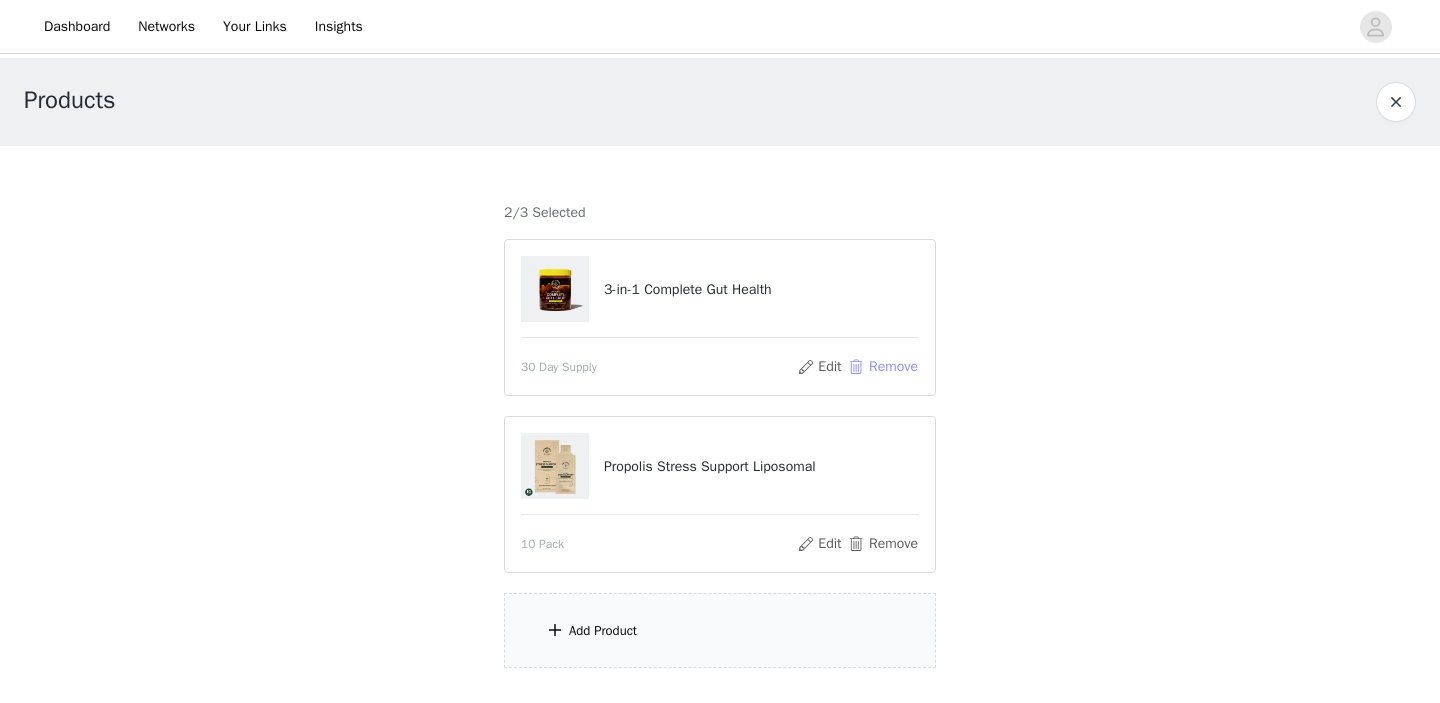 click on "Remove" at bounding box center [883, 367] 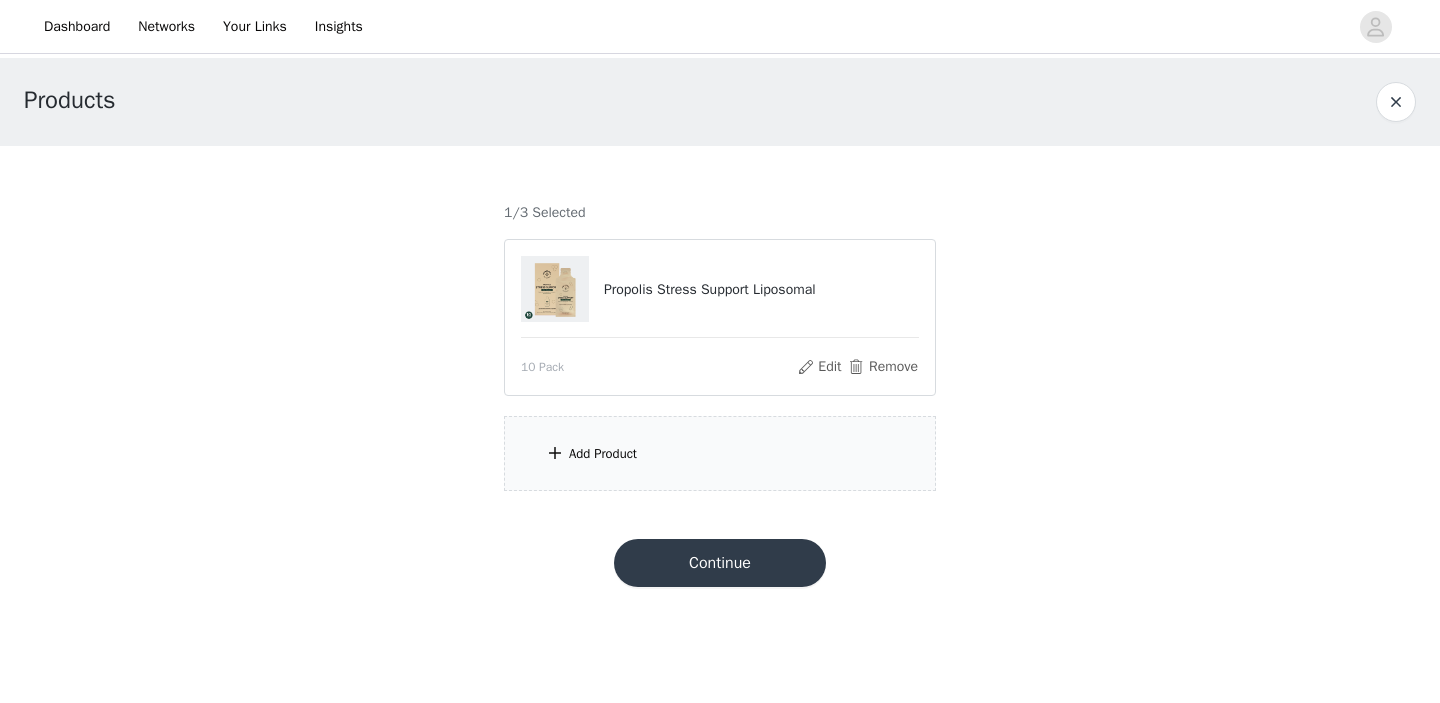 click on "Add Product" at bounding box center (603, 454) 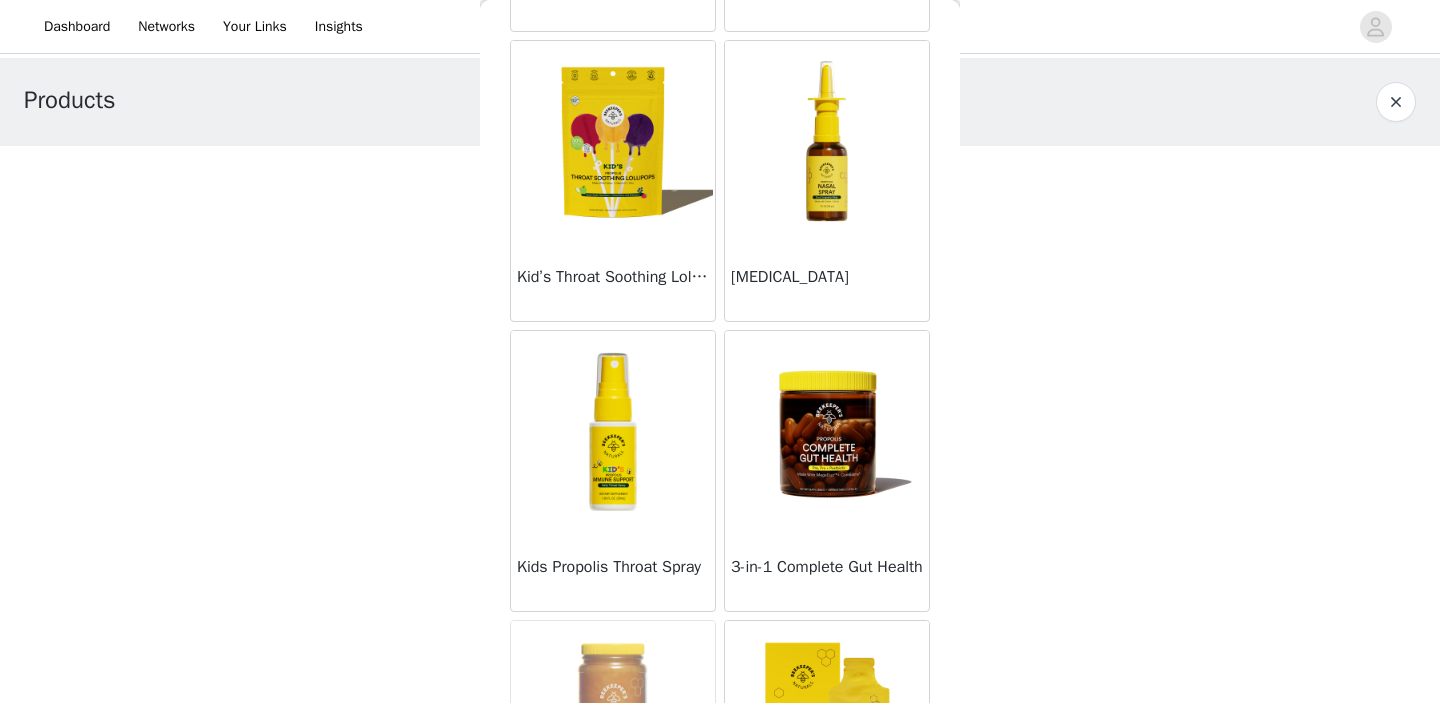click at bounding box center (827, 431) 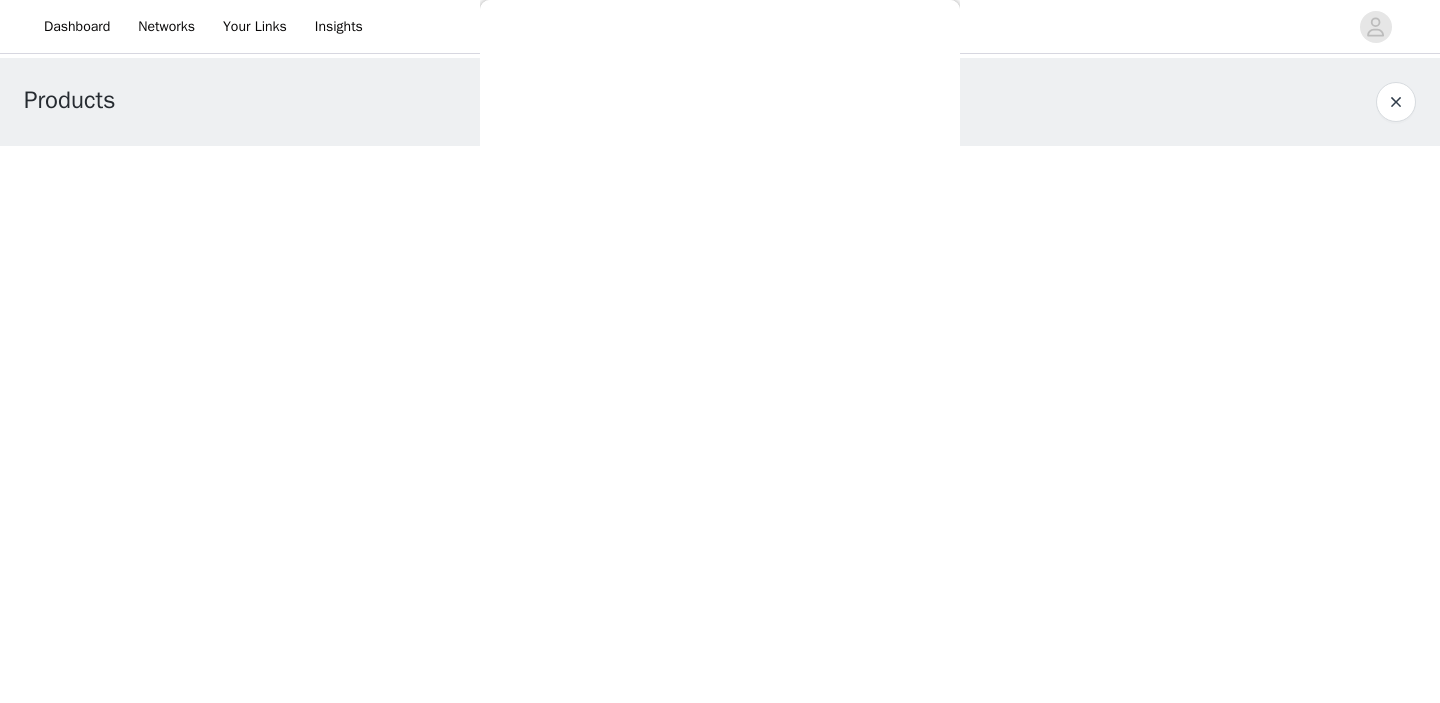 click on "Back       Propolis Throat Spray       Nighttime Propolis Cough Syrup       Kids Daytime Honey Cough Syrup       Mint Eucalyptus Soothing Lozenges       Daytime Propolis Cough Syrup       Kids Nighttime Honey Cough Syrup       Ginger Lemon Soothing Lozenges       Elderberry Soothing Lozenges       Soothing Lozenges       [MEDICAL_DATA] Max       Kid’s Throat Soothing Lollipops       [MEDICAL_DATA]       Kids Propolis Throat Spray       3-in-1 Complete Gut Health       Superfood Honey     Out of Stock     Propolis + Vitamin C Liposomal       Propolis Stress Support Liposomal       Royal Jelly Brain Health Liposomal       Propolis Throat Spray       Nighttime Propolis Cough Syrup       Kids Daytime Honey Cough Syrup       Mint Eucalyptus Soothing Lozenges       Daytime Propolis Cough Syrup       Kids Nighttime Honey Cough Syrup       Ginger Lemon Soothing Lozenges       Elderberry Soothing Lozenges       Soothing Lozenges       [MEDICAL_DATA] Max       Kid’s Throat Soothing Lollipops       [MEDICAL_DATA]" at bounding box center (720, 351) 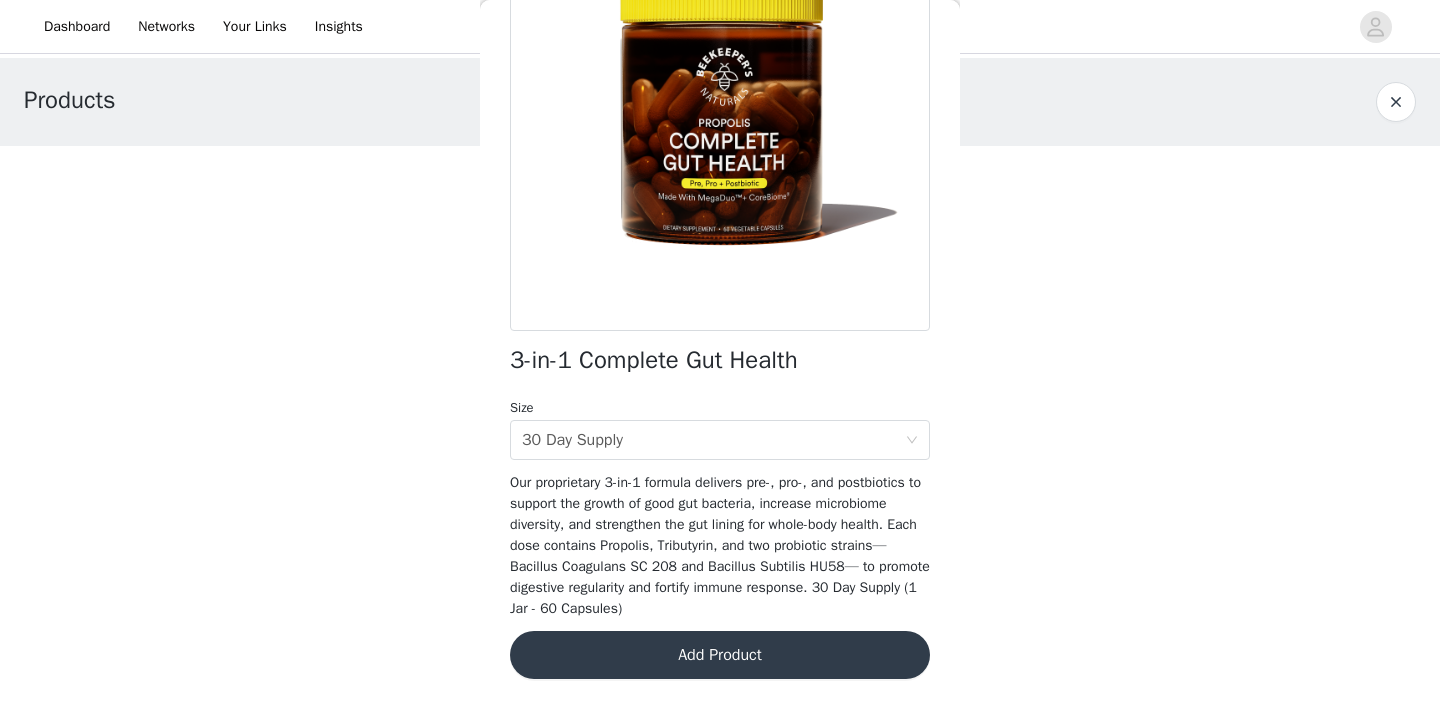 scroll, scrollTop: 218, scrollLeft: 0, axis: vertical 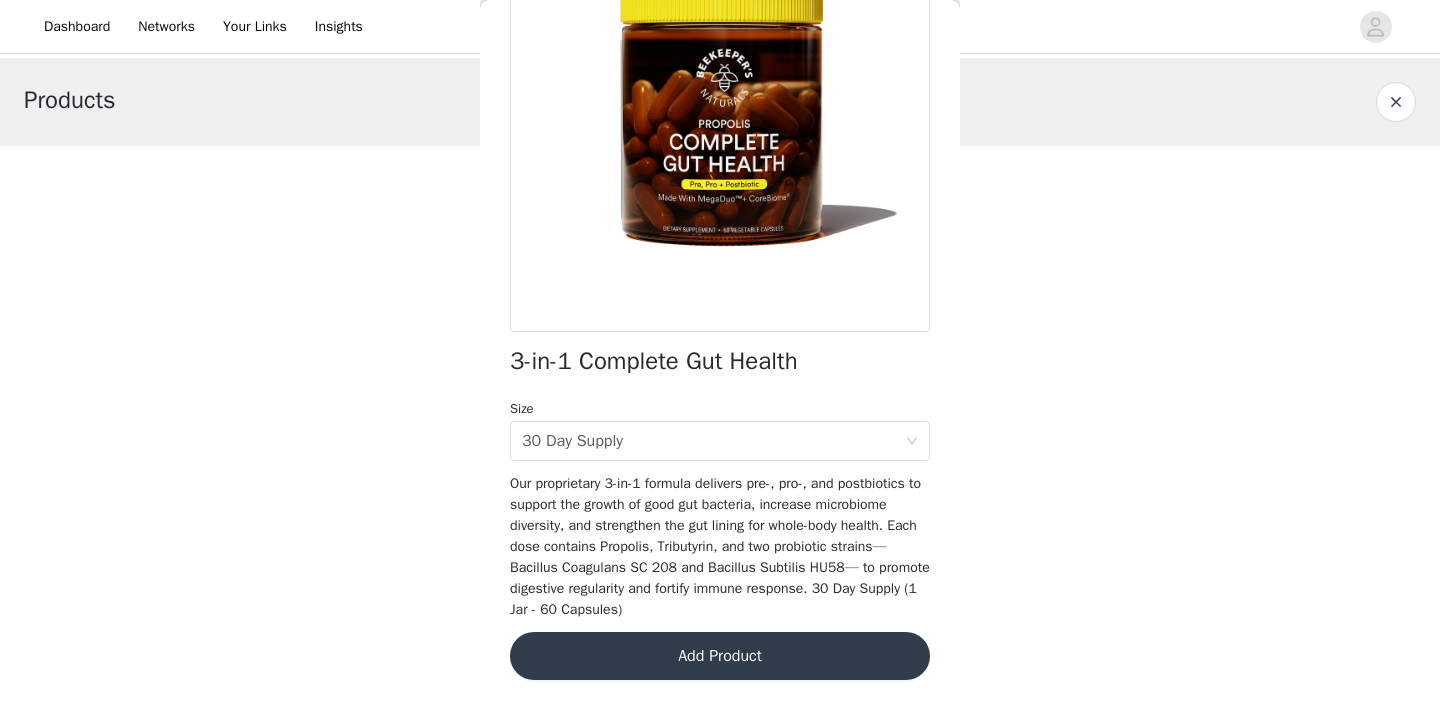 click on "Add Product" at bounding box center [720, 656] 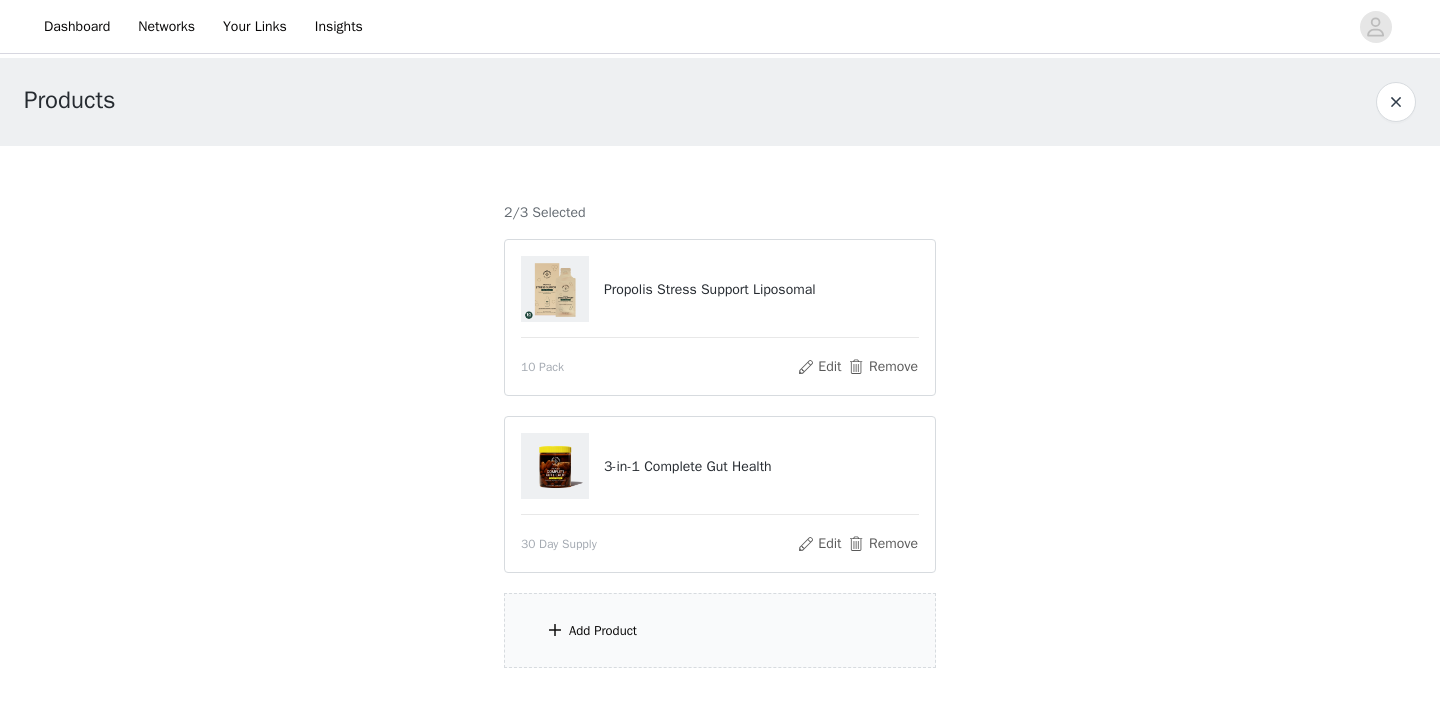 click on "Add Product" at bounding box center [720, 630] 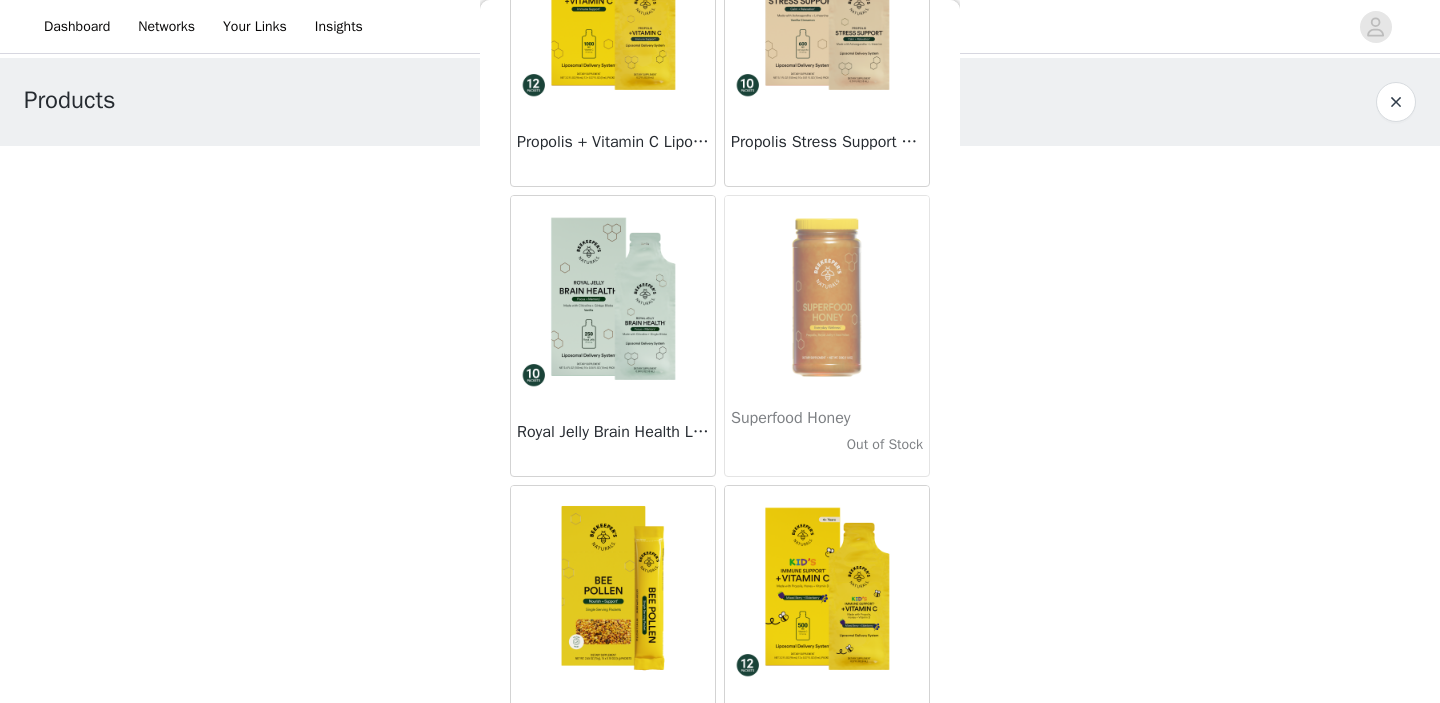scroll, scrollTop: 4903, scrollLeft: 0, axis: vertical 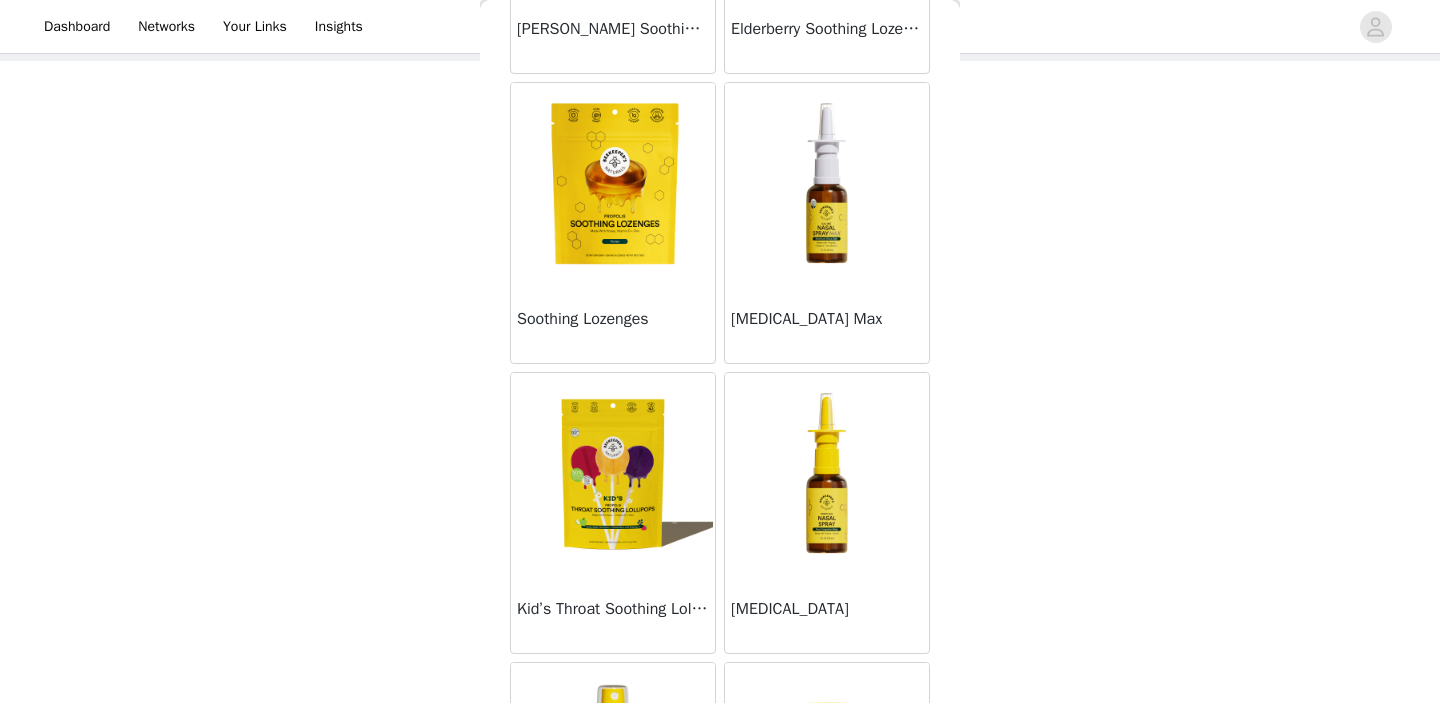click at bounding box center (827, 473) 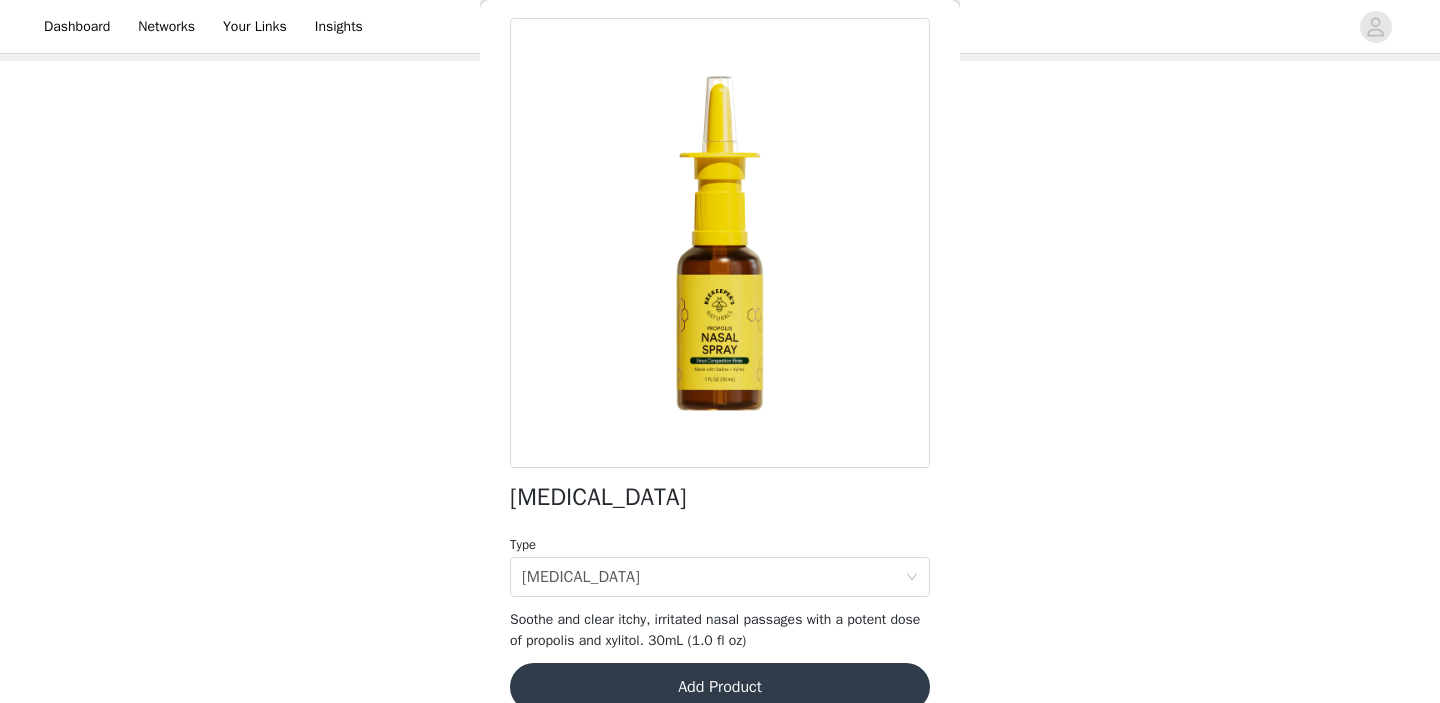 scroll, scrollTop: 0, scrollLeft: 0, axis: both 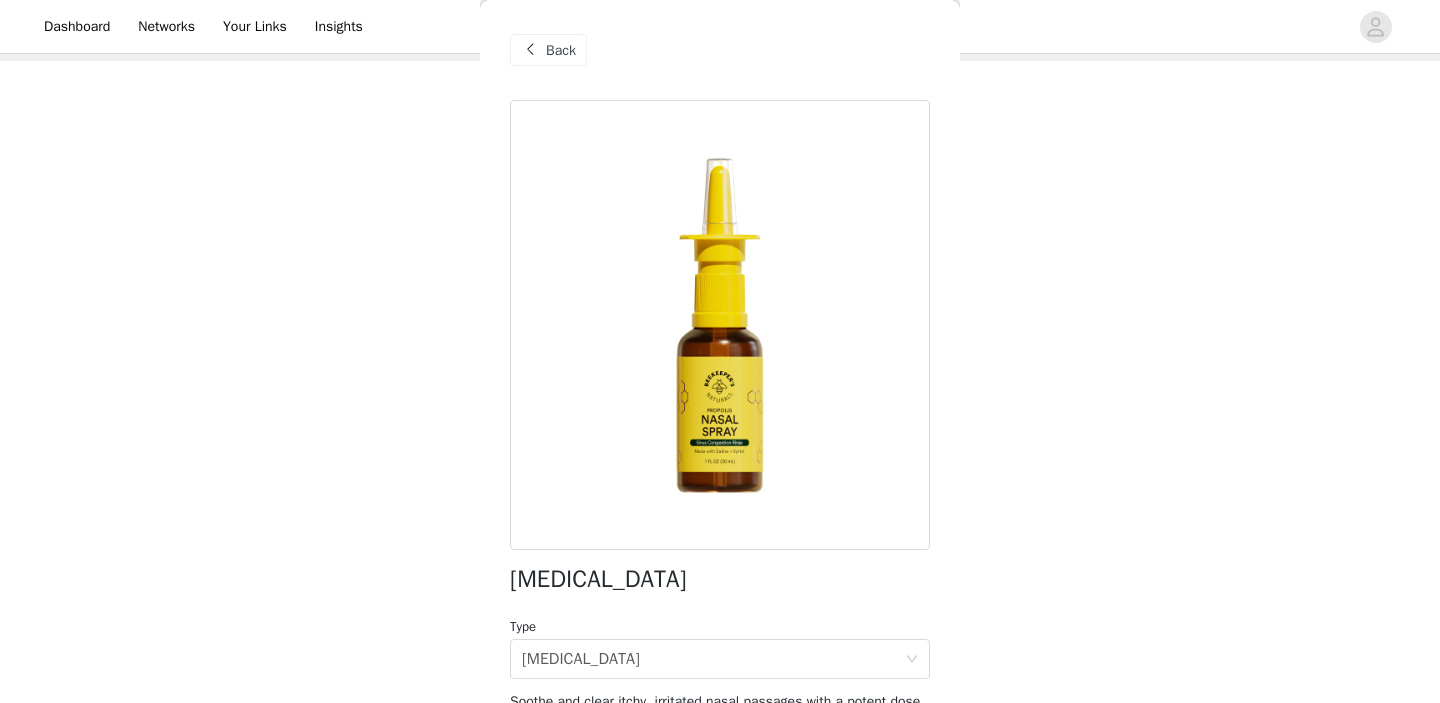 click on "Back" at bounding box center (561, 50) 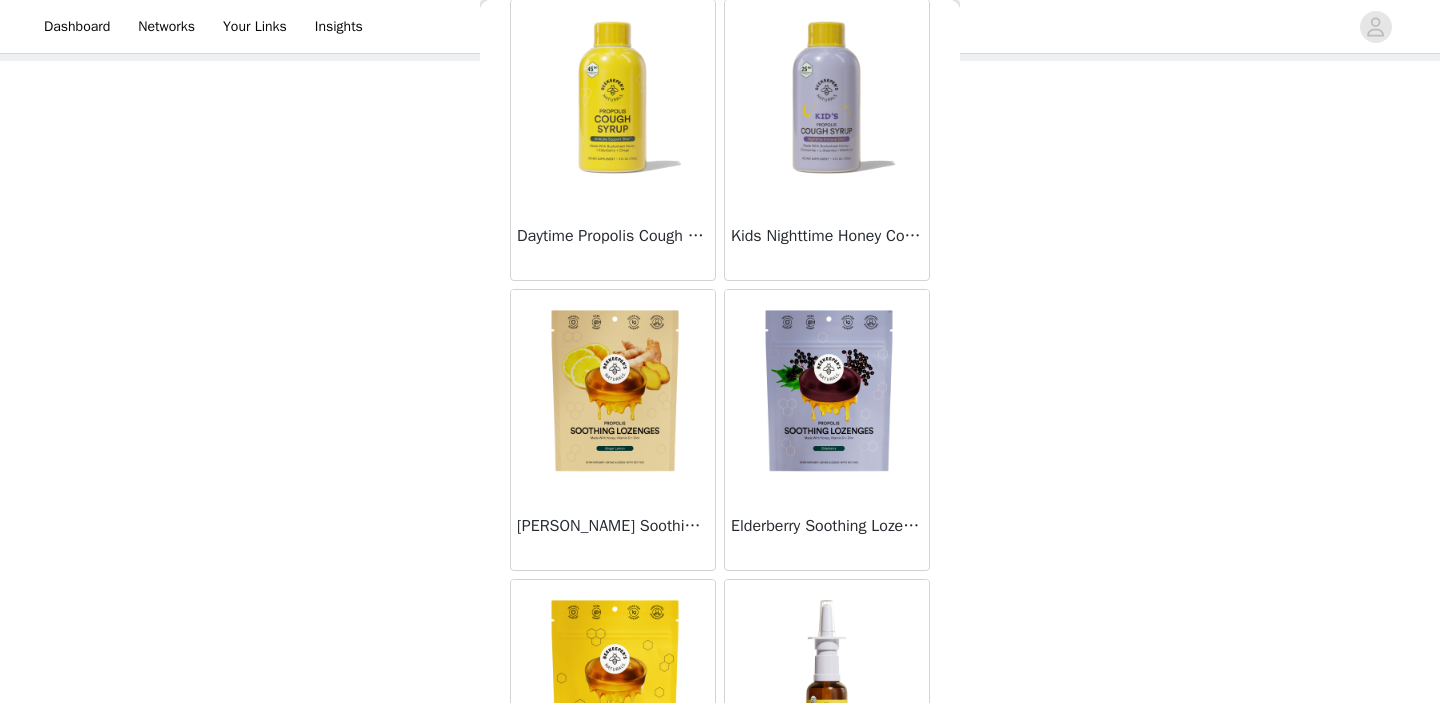 scroll, scrollTop: 683, scrollLeft: 0, axis: vertical 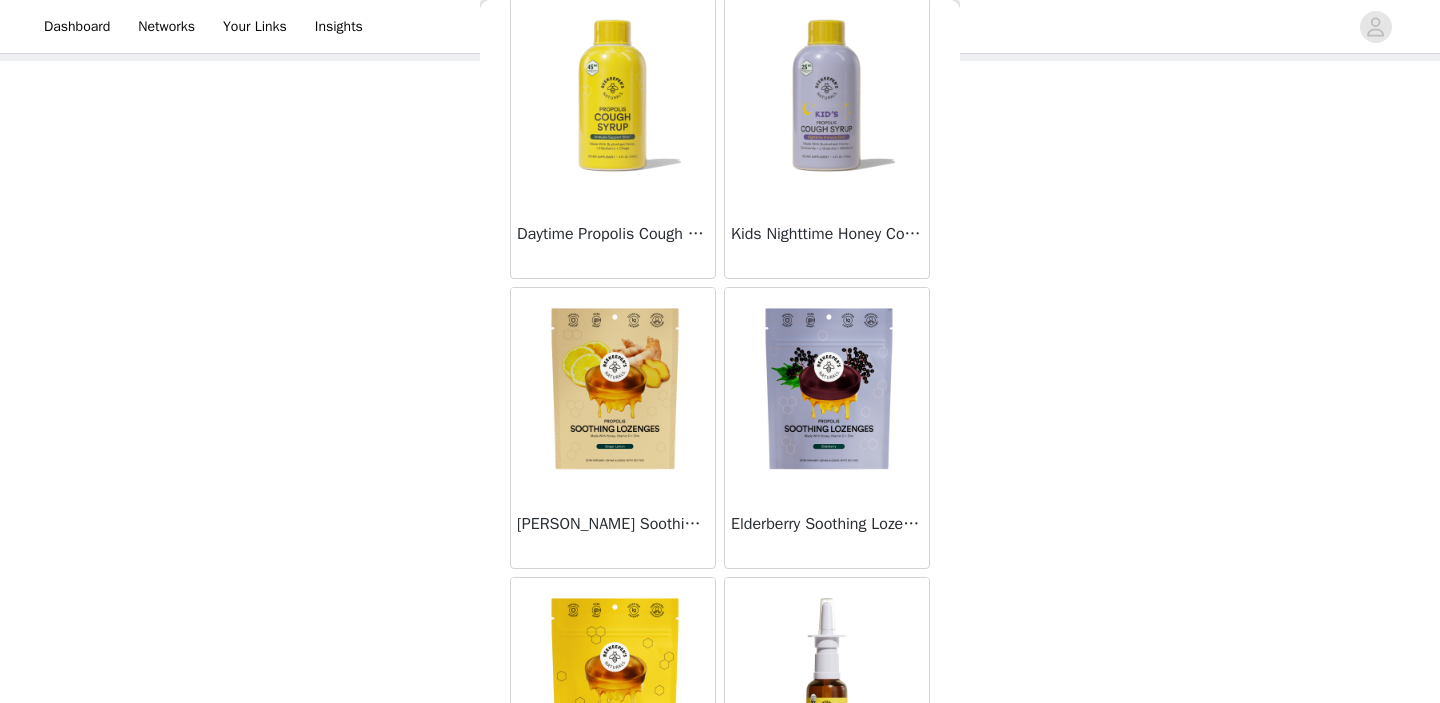 click at bounding box center (827, 388) 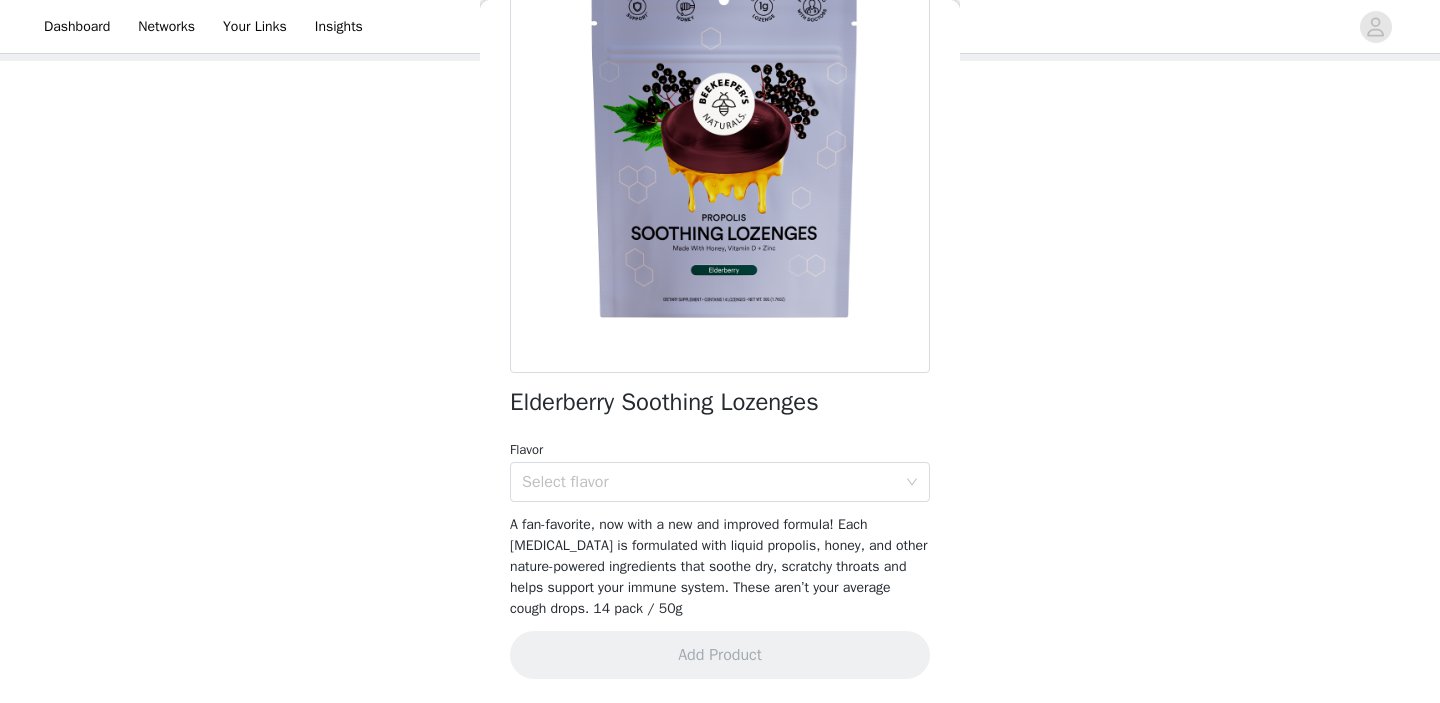 scroll, scrollTop: 176, scrollLeft: 0, axis: vertical 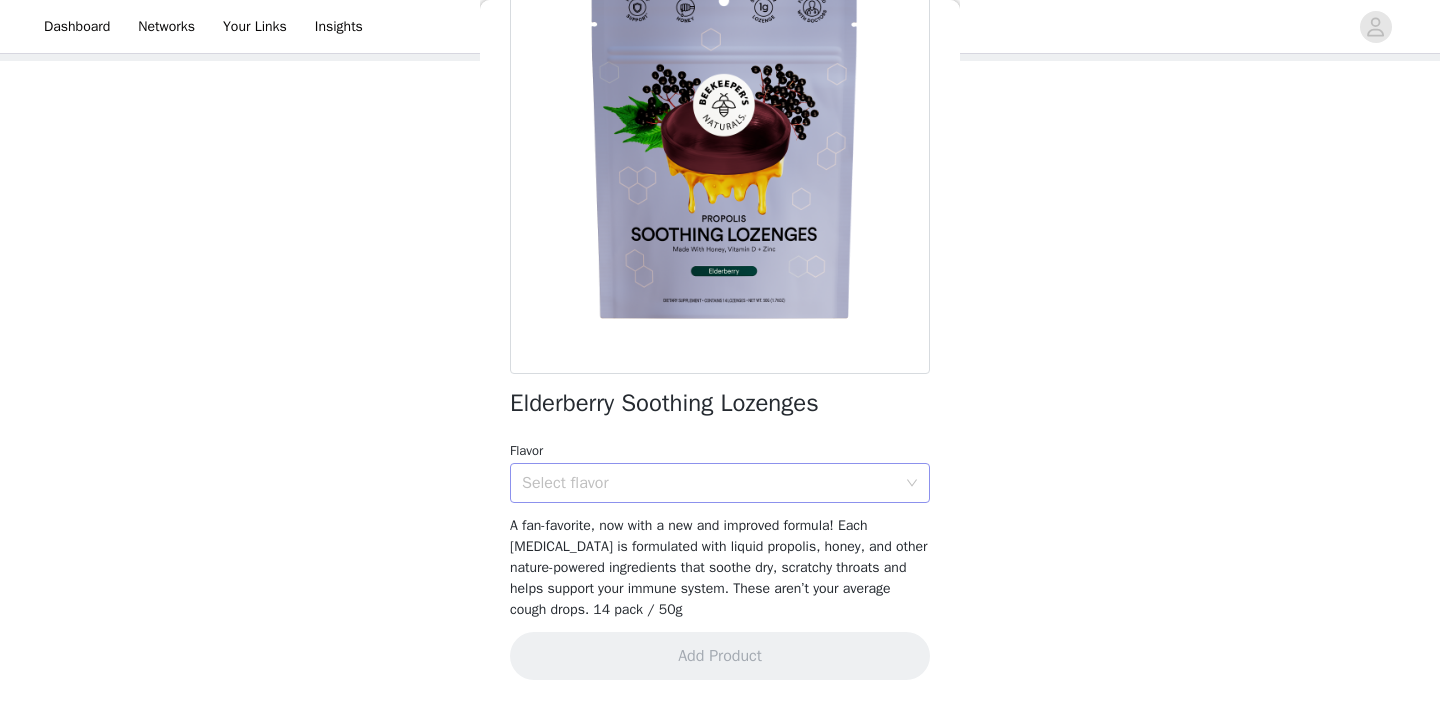click on "Select flavor" at bounding box center [709, 483] 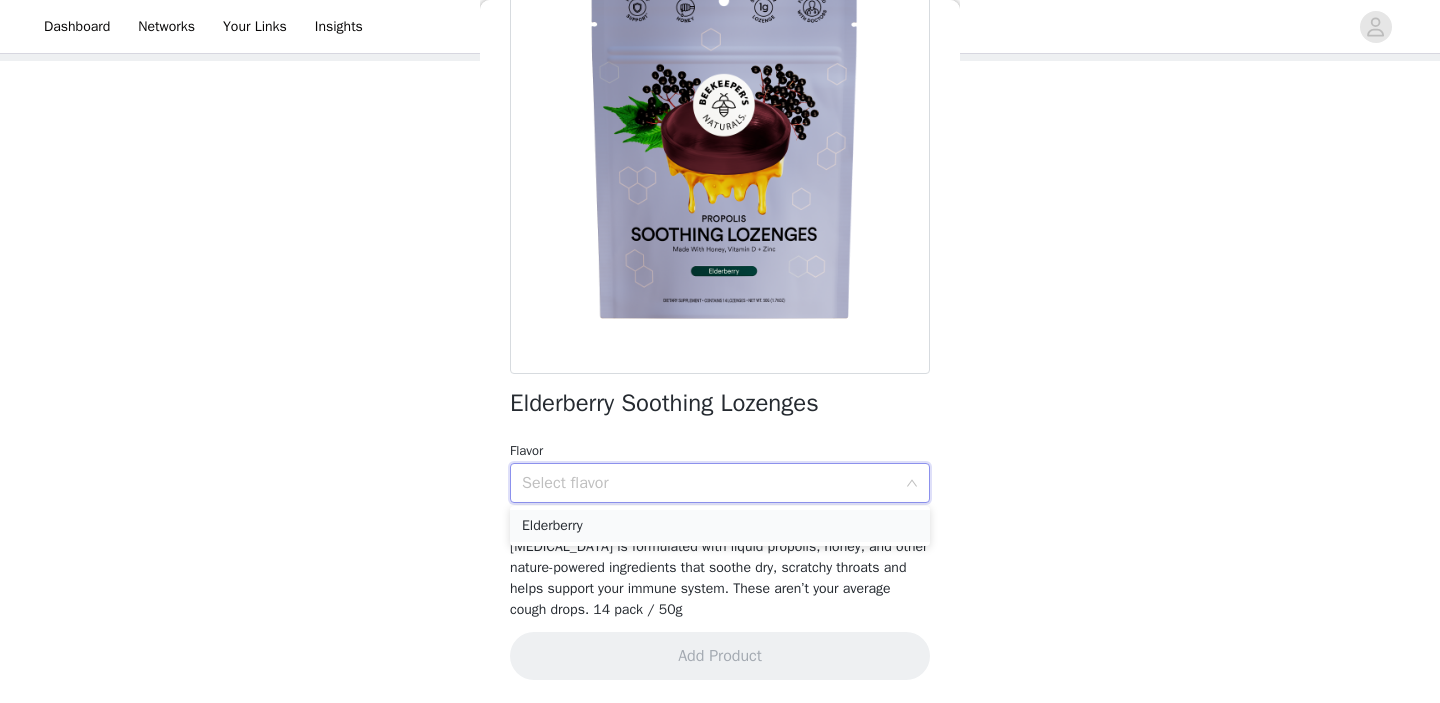 click on "Elderberry" at bounding box center (720, 526) 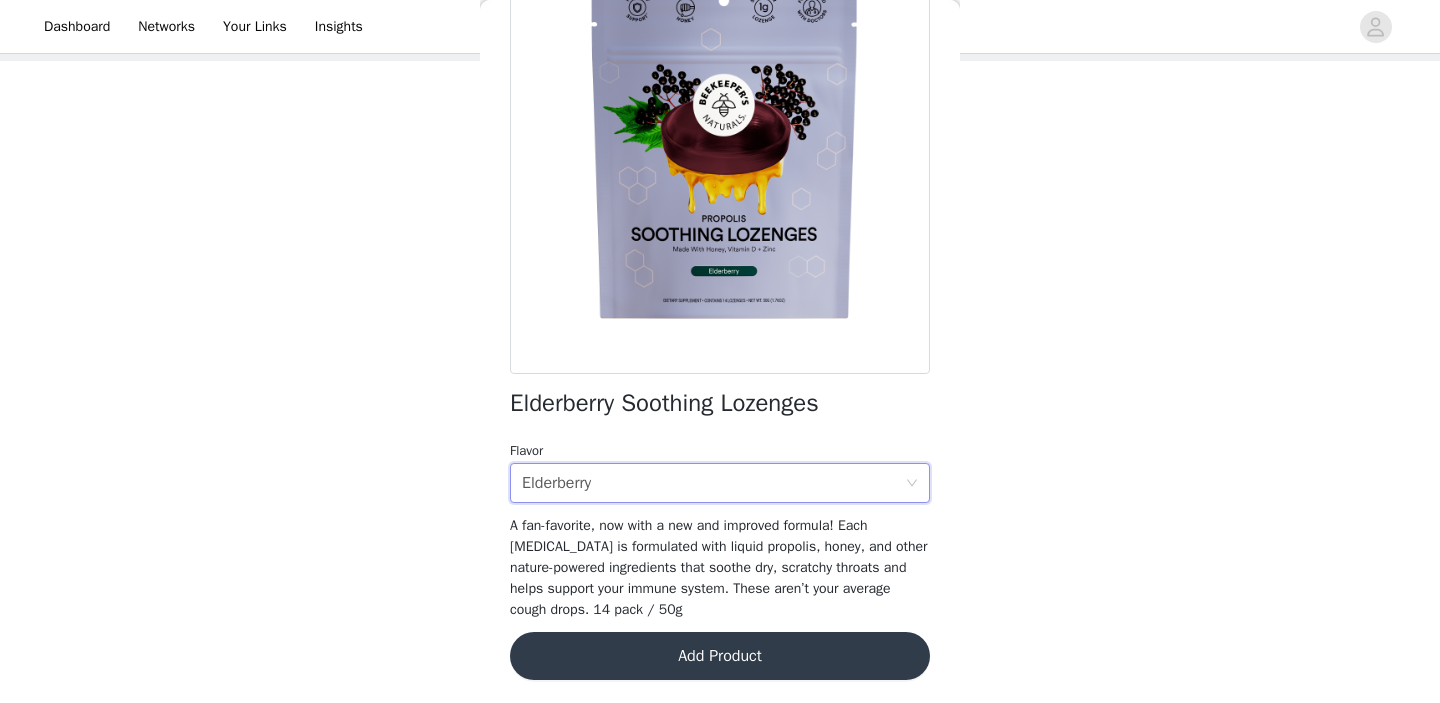 click on "Add Product" at bounding box center [720, 656] 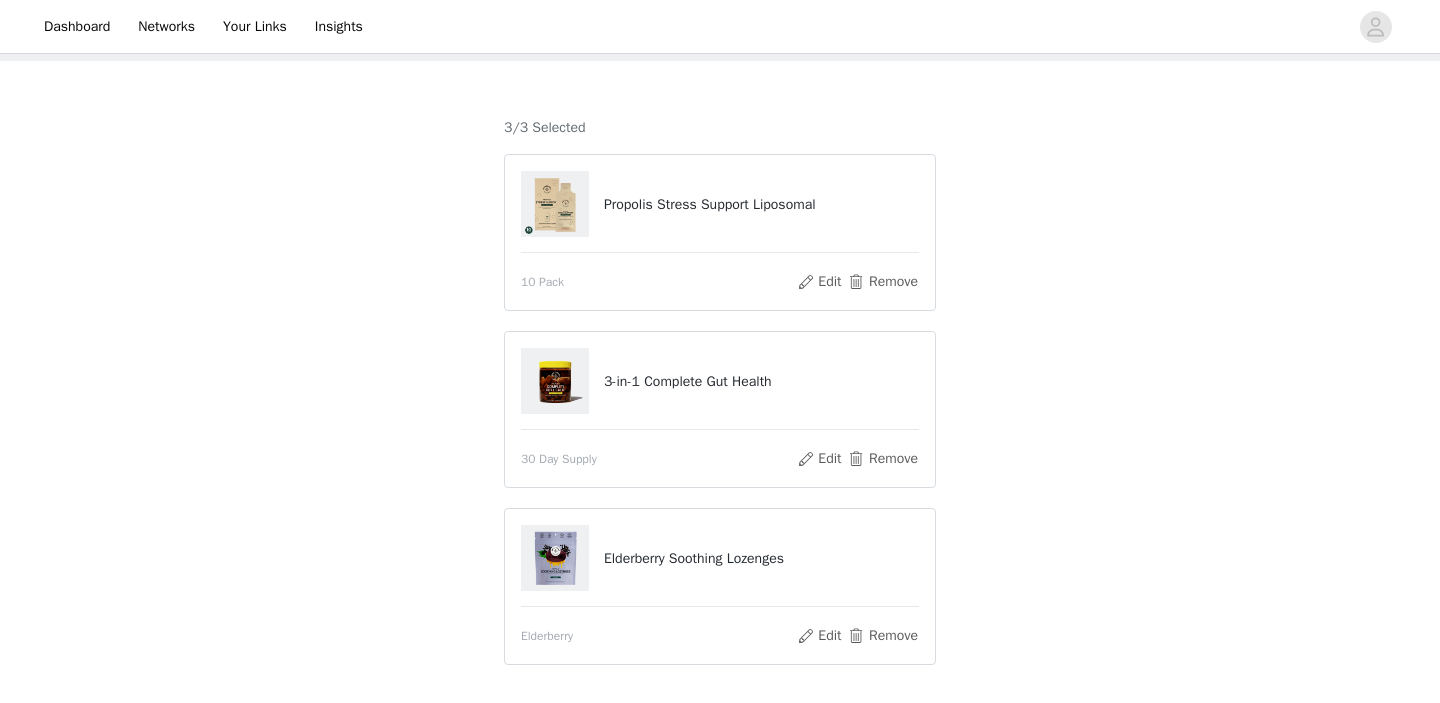 scroll, scrollTop: 187, scrollLeft: 0, axis: vertical 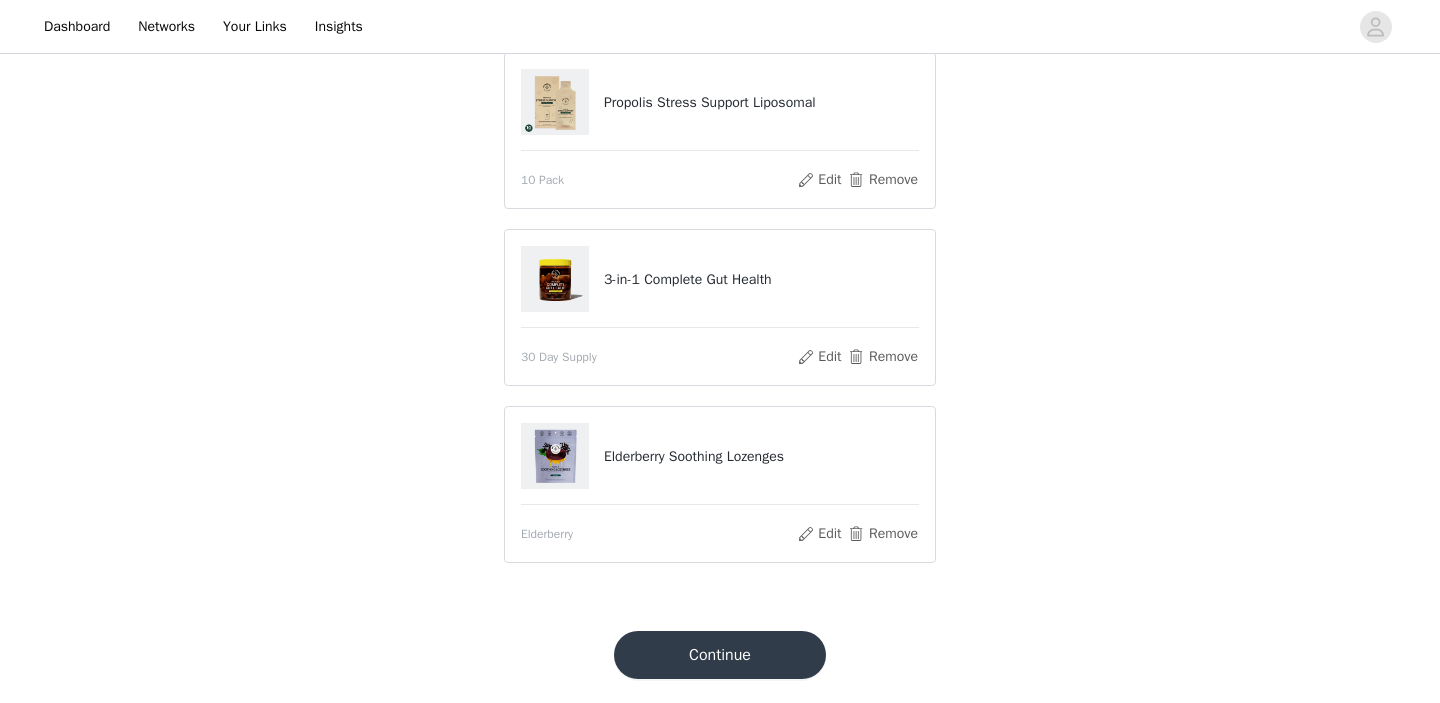 click on "Continue" at bounding box center (720, 655) 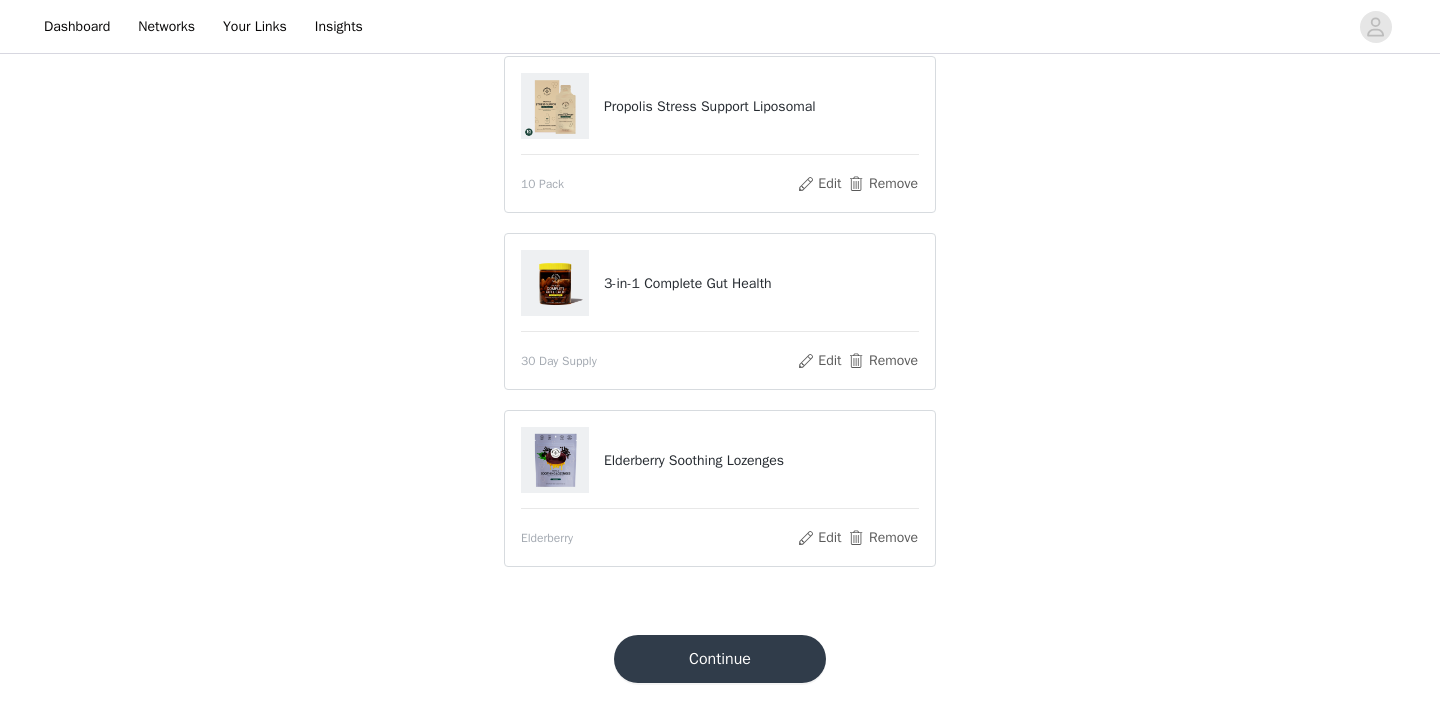 scroll, scrollTop: 245, scrollLeft: 0, axis: vertical 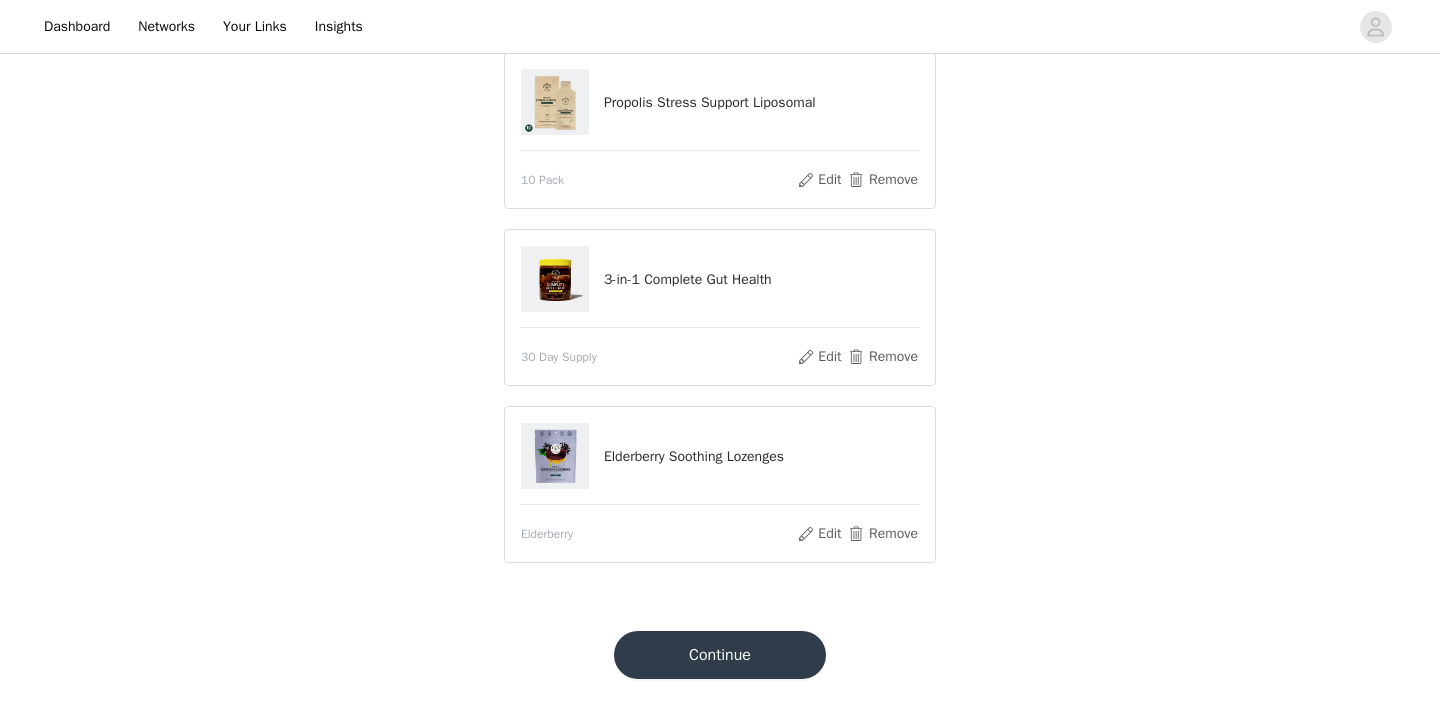 click on "Elderberry Soothing Lozenges" at bounding box center (720, 456) 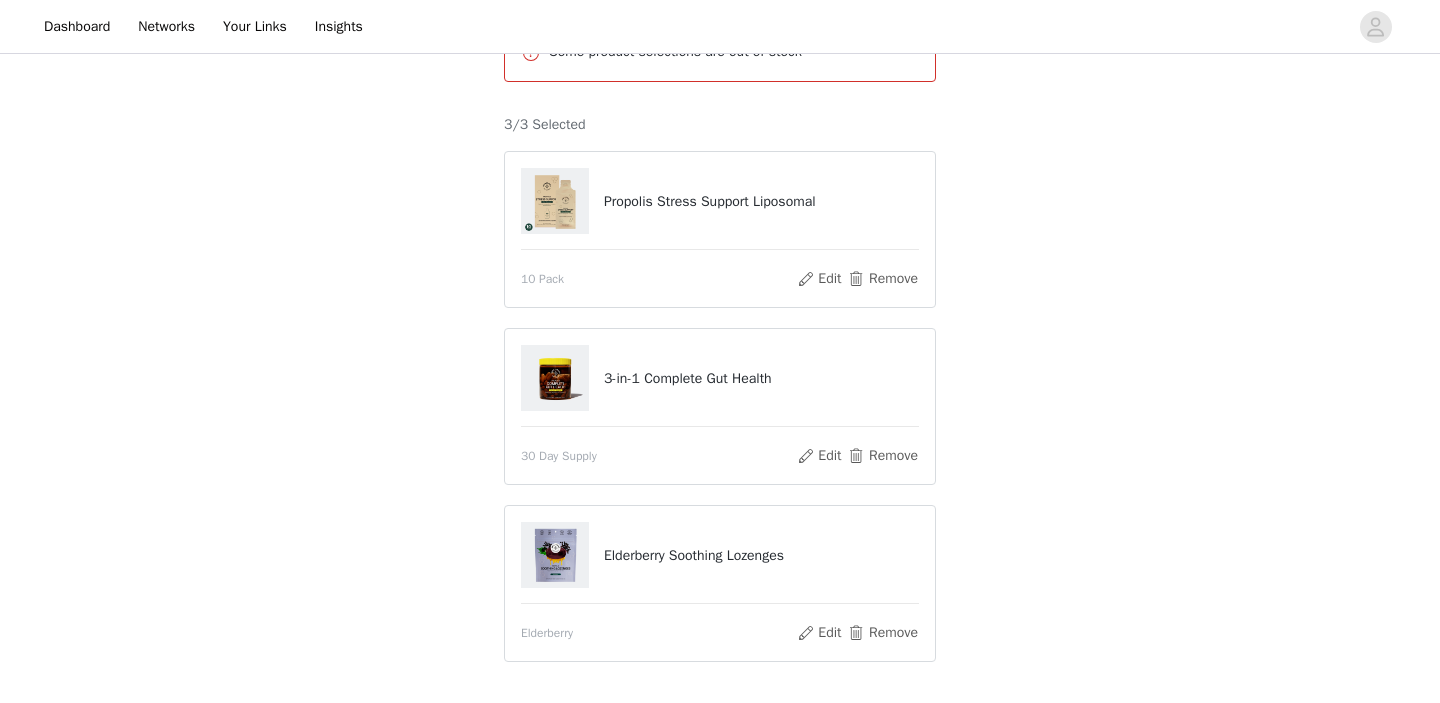 scroll, scrollTop: 0, scrollLeft: 0, axis: both 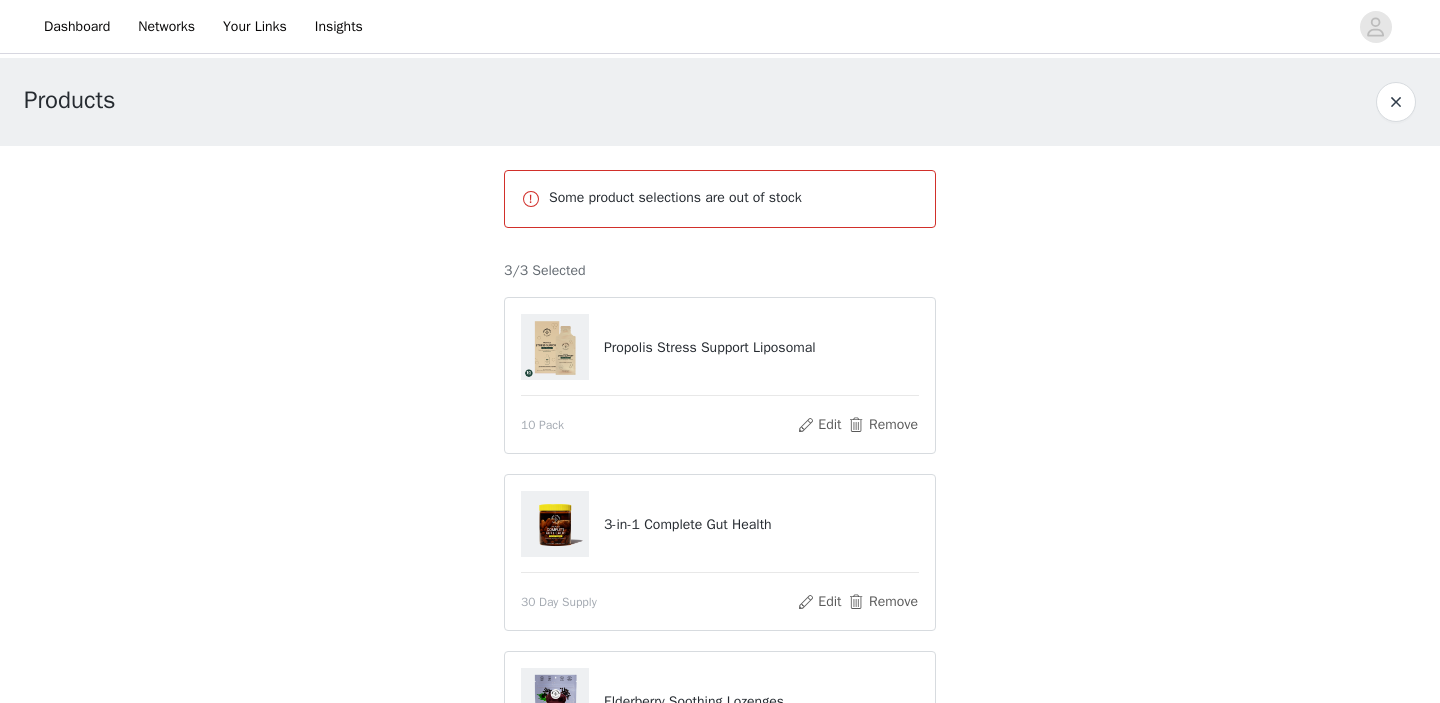 click on "Some product selections are out of stock" at bounding box center (734, 197) 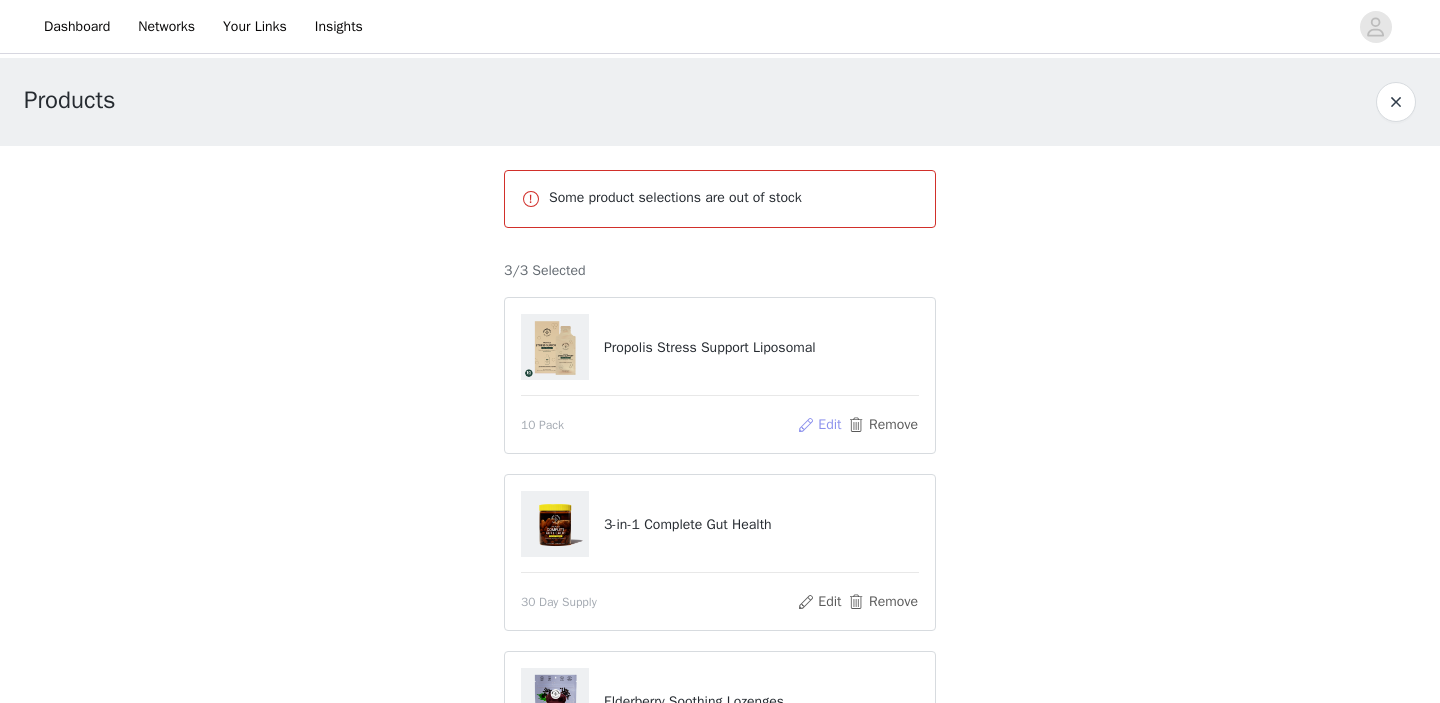 click on "Edit" at bounding box center (819, 425) 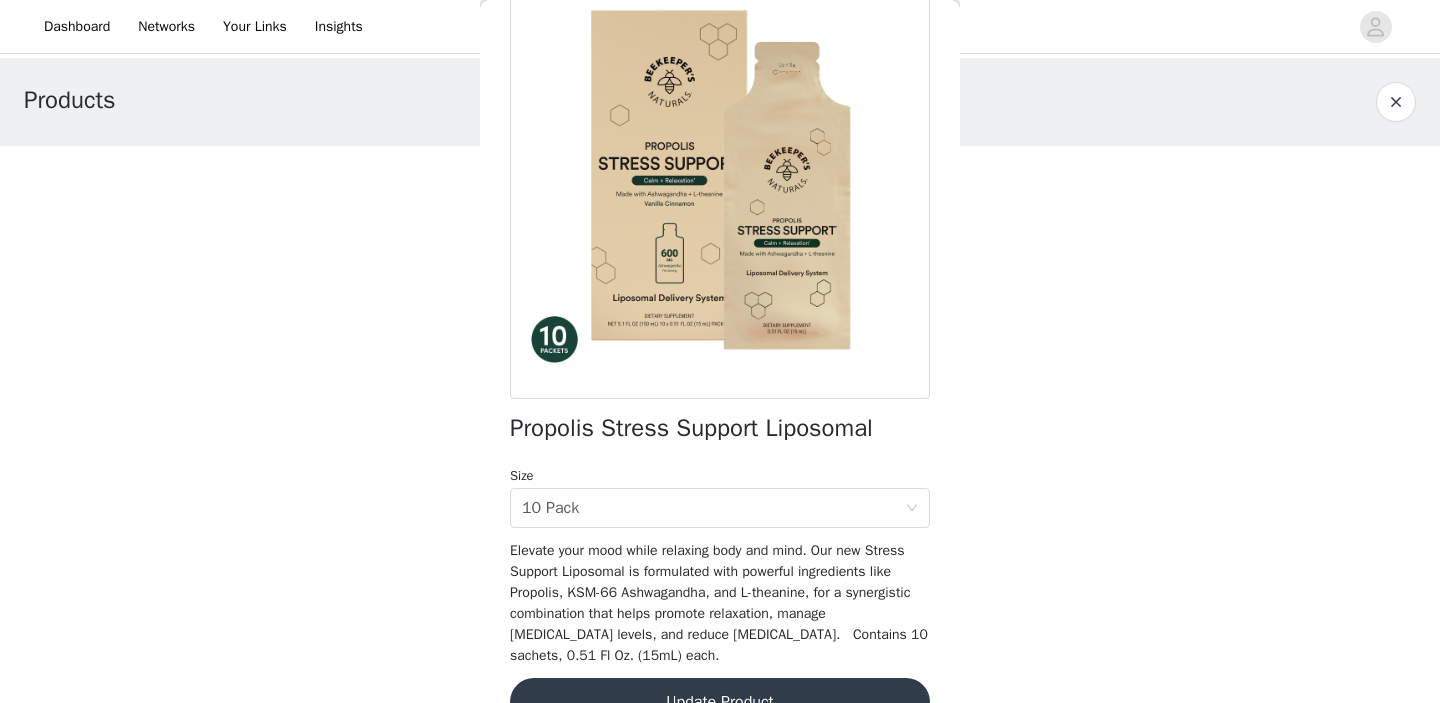 scroll, scrollTop: 197, scrollLeft: 0, axis: vertical 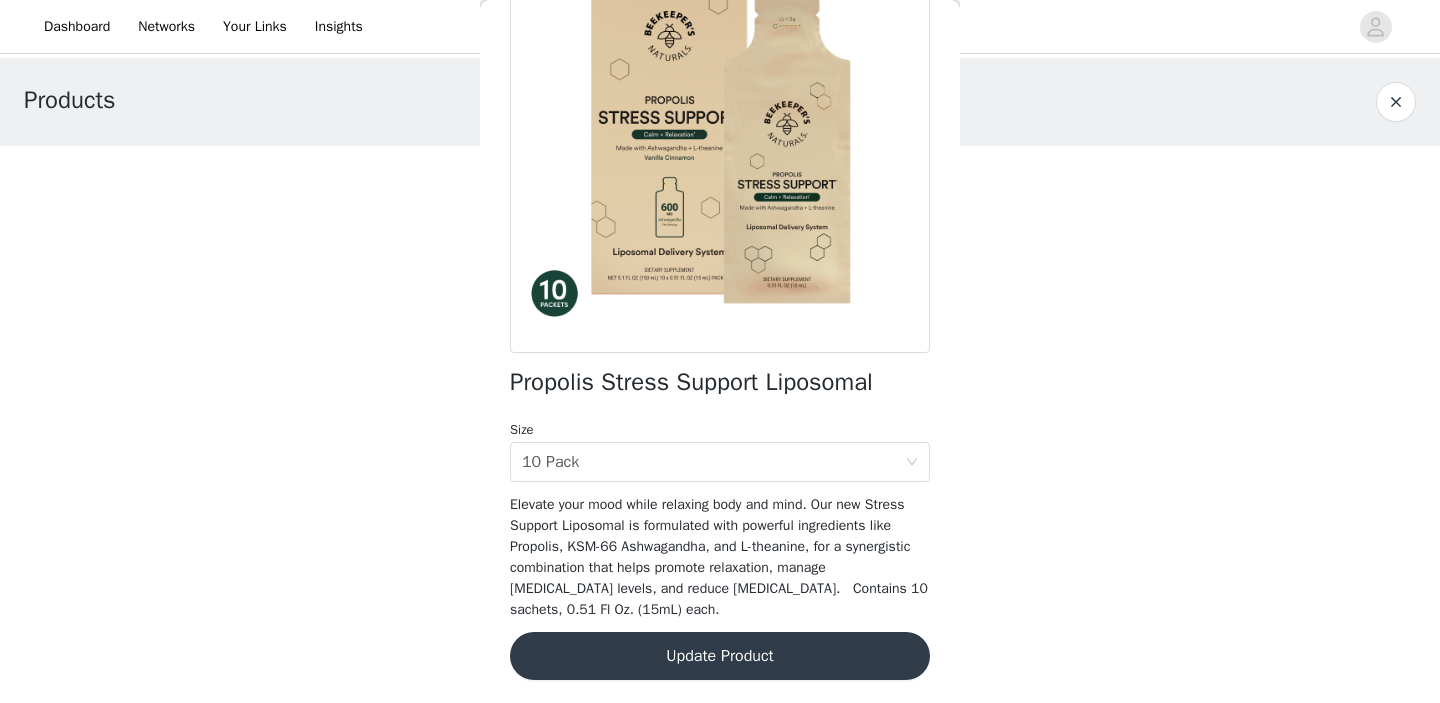 click on "Update Product" at bounding box center [720, 656] 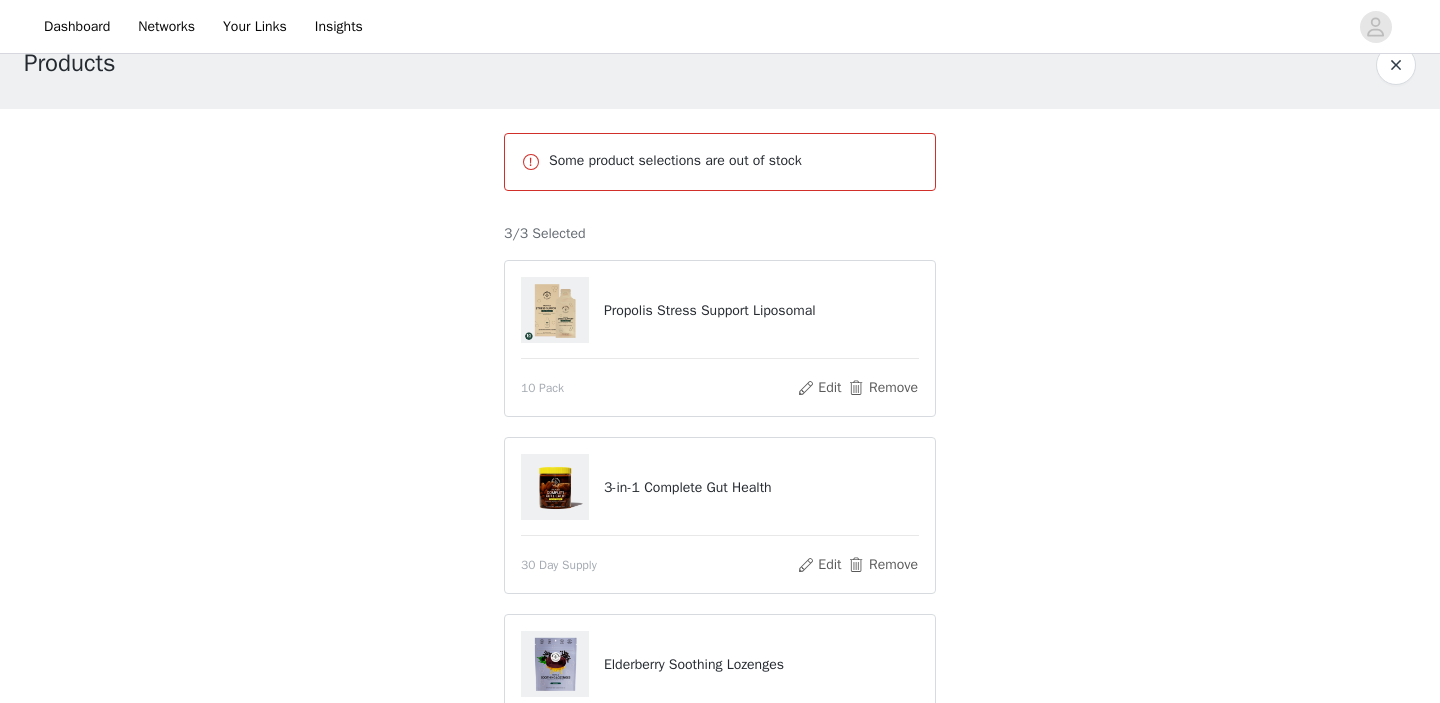 scroll, scrollTop: 44, scrollLeft: 0, axis: vertical 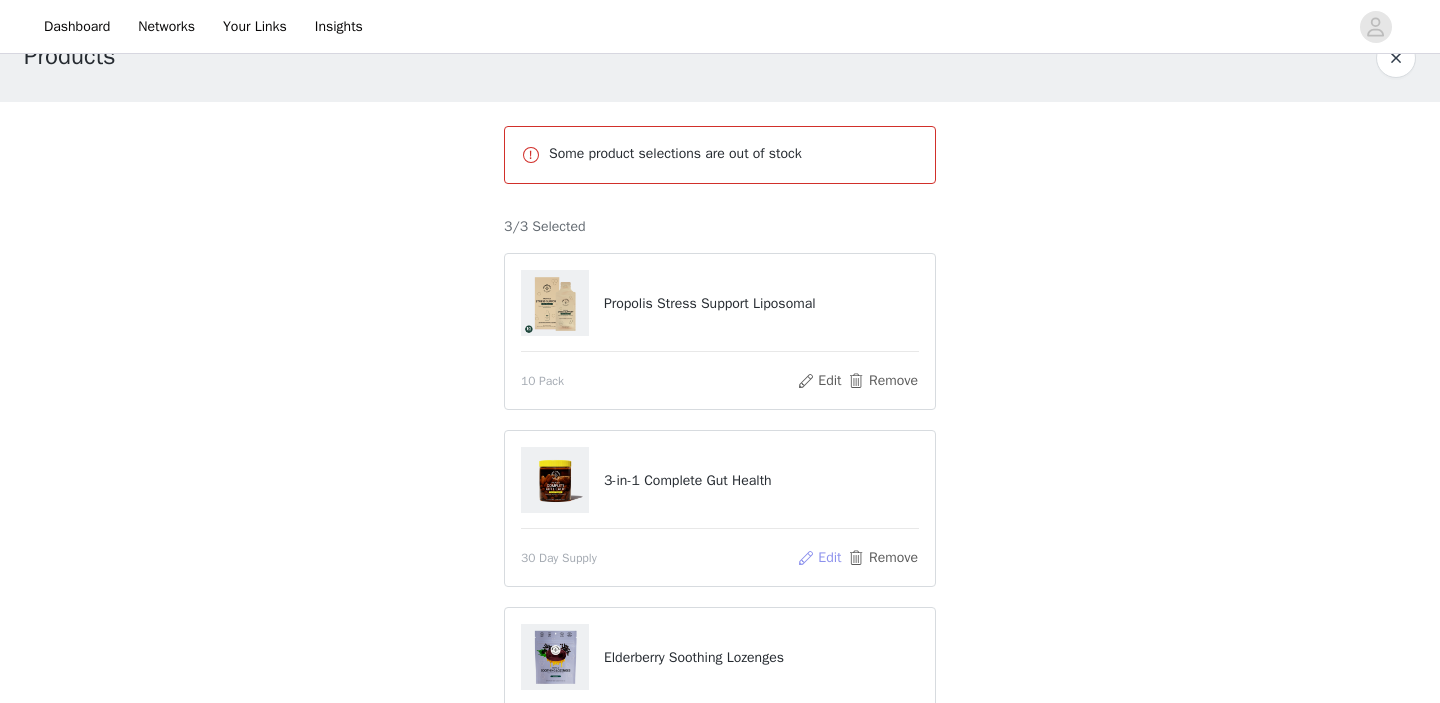 click on "Edit" at bounding box center [819, 558] 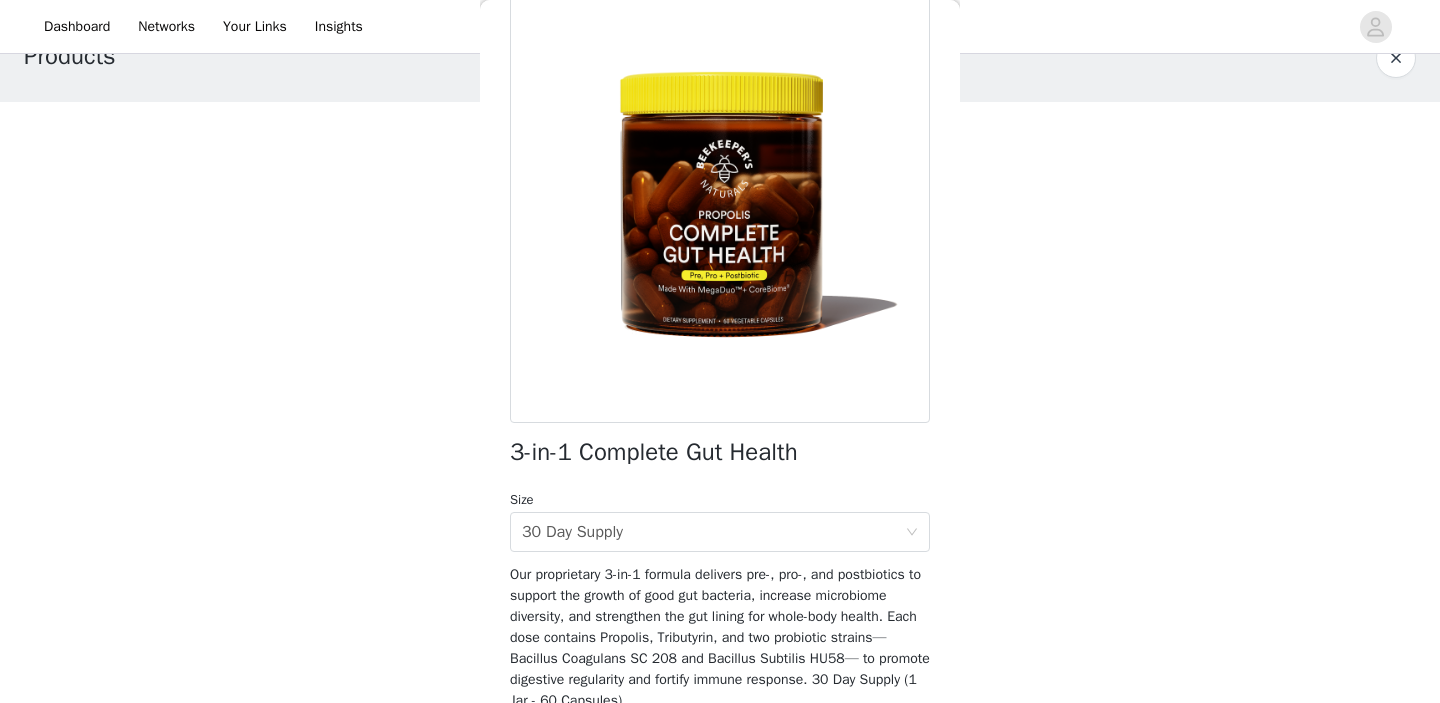 scroll, scrollTop: 218, scrollLeft: 0, axis: vertical 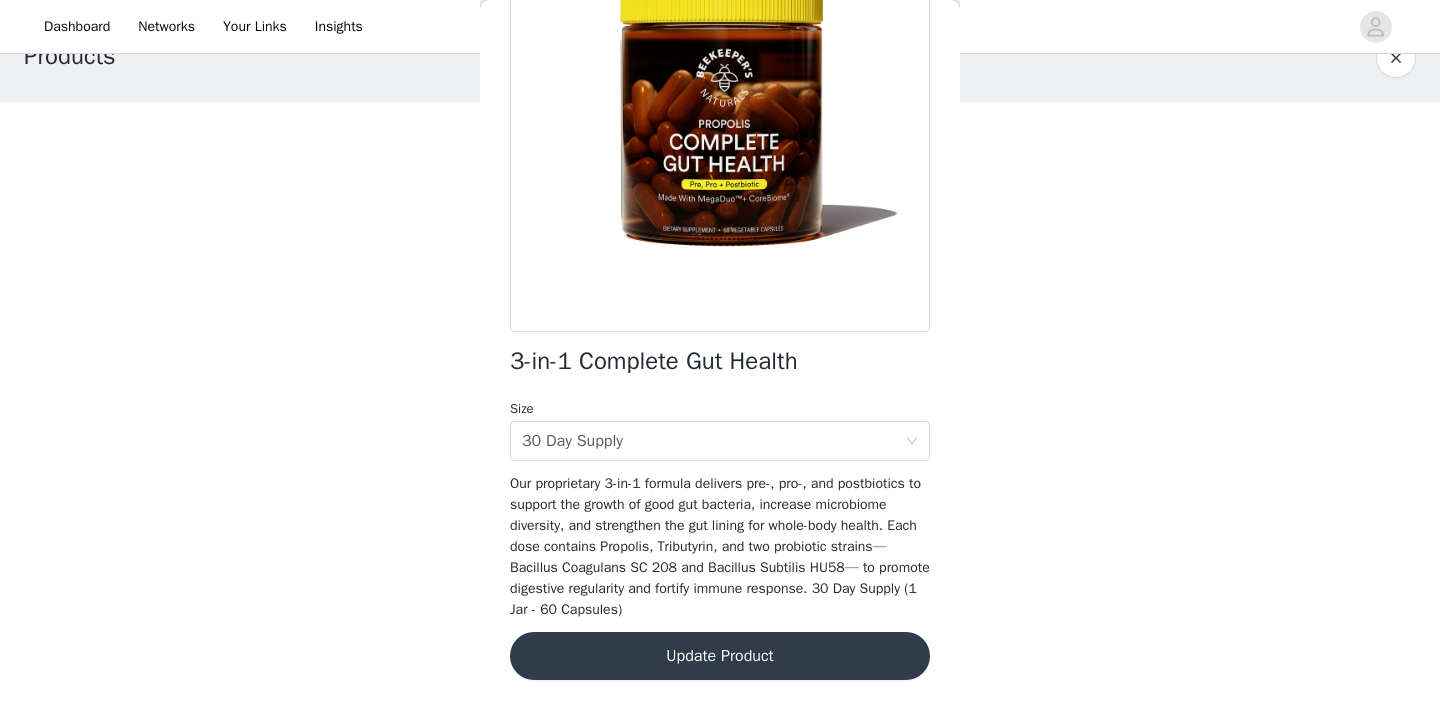 click on "Update Product" at bounding box center (720, 656) 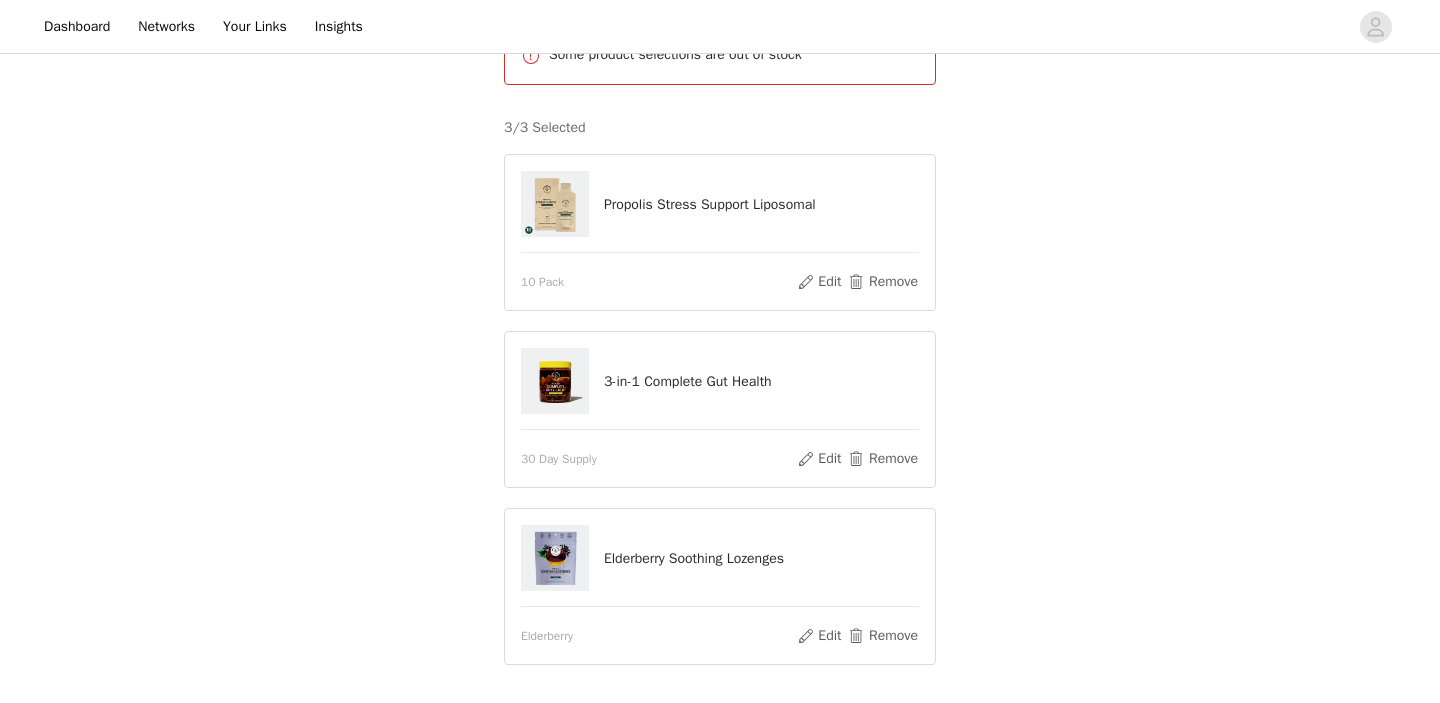 scroll, scrollTop: 168, scrollLeft: 0, axis: vertical 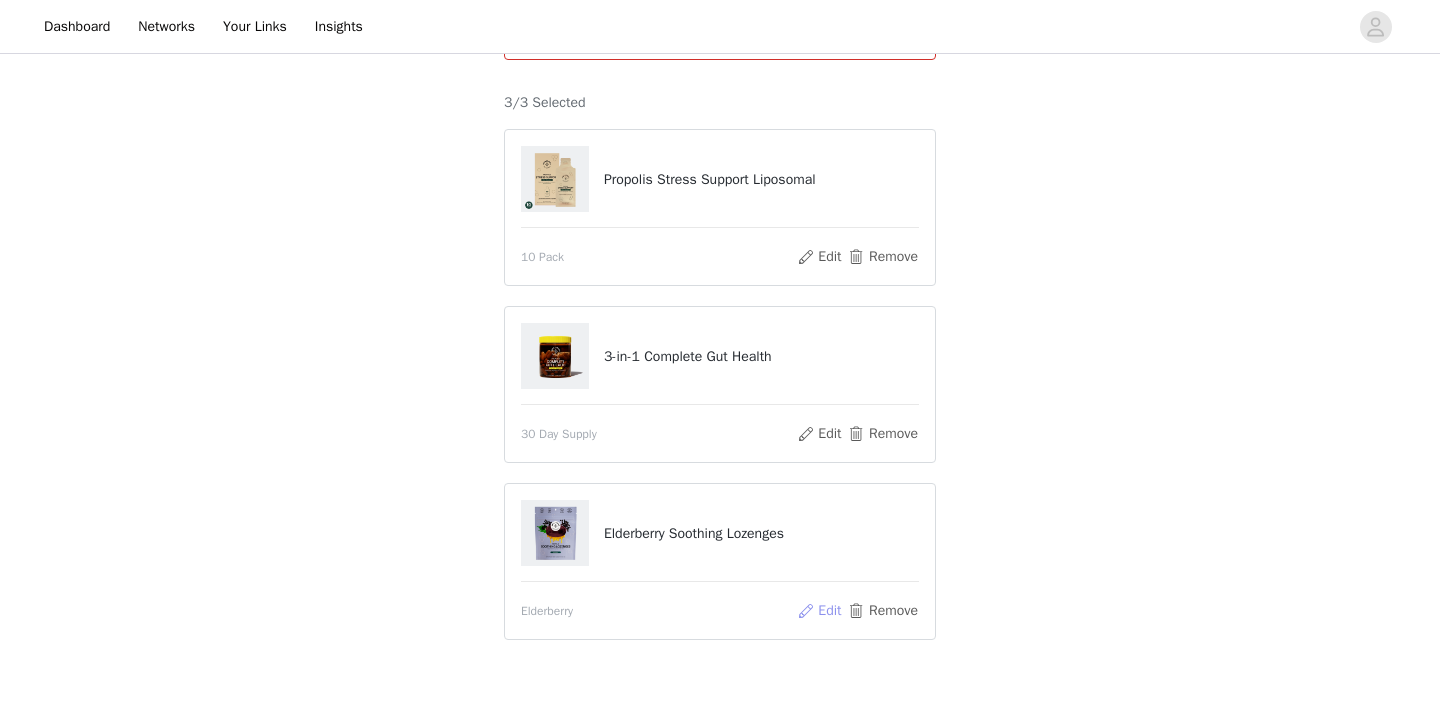 click on "Edit" at bounding box center [819, 611] 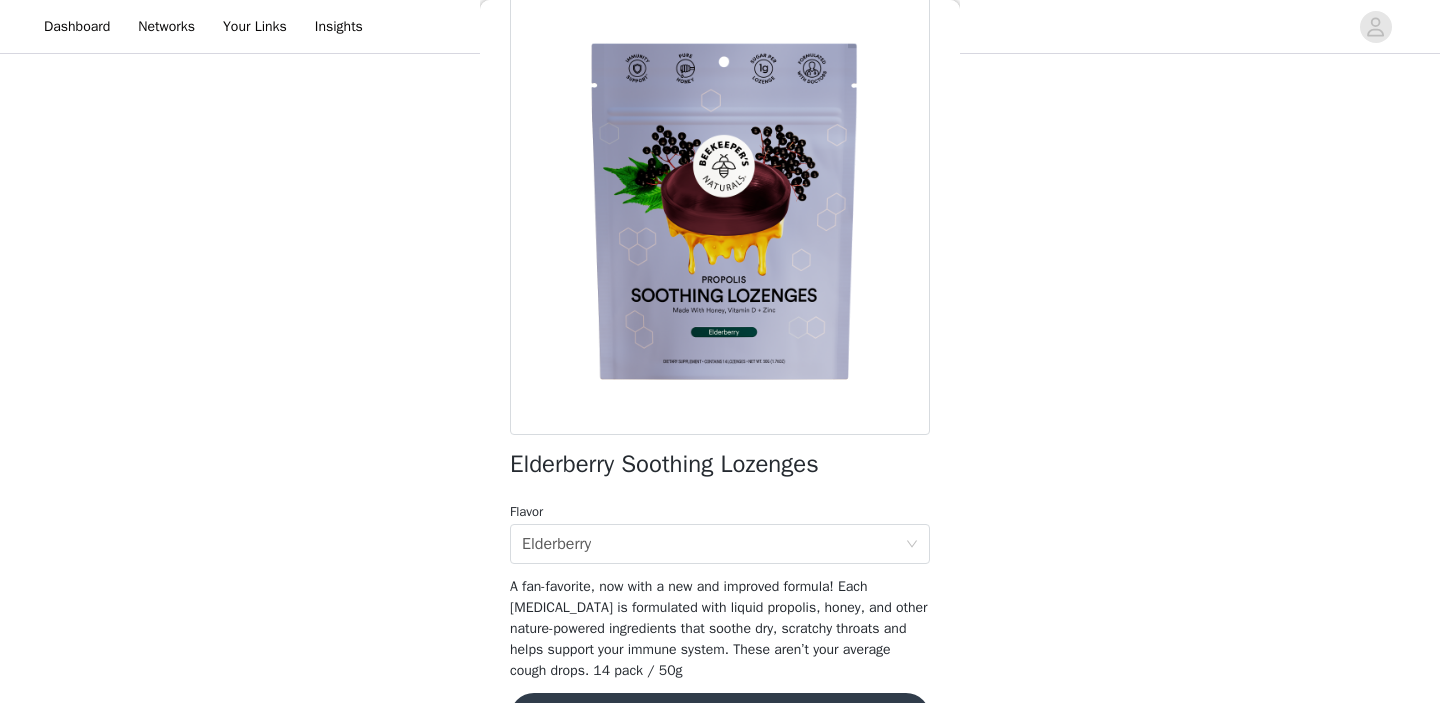 scroll, scrollTop: 176, scrollLeft: 0, axis: vertical 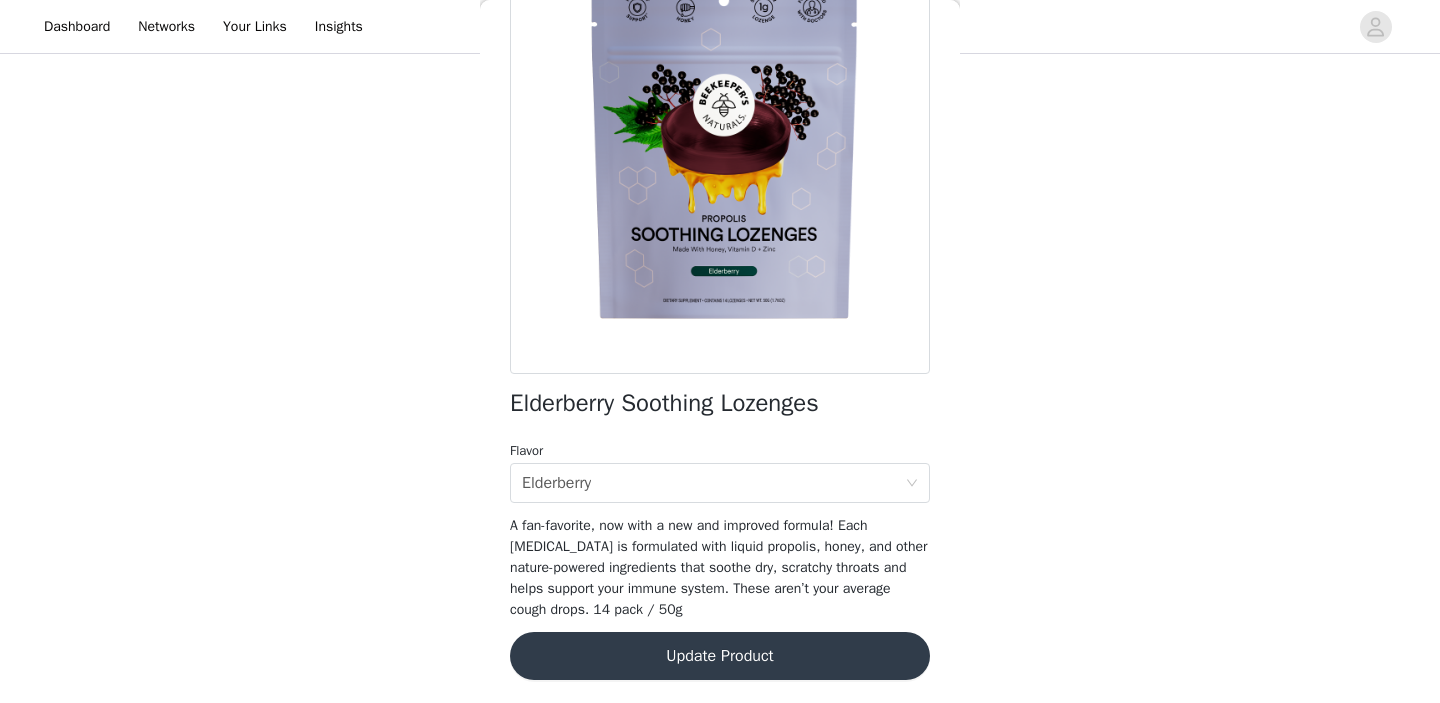 click on "Update Product" at bounding box center (720, 656) 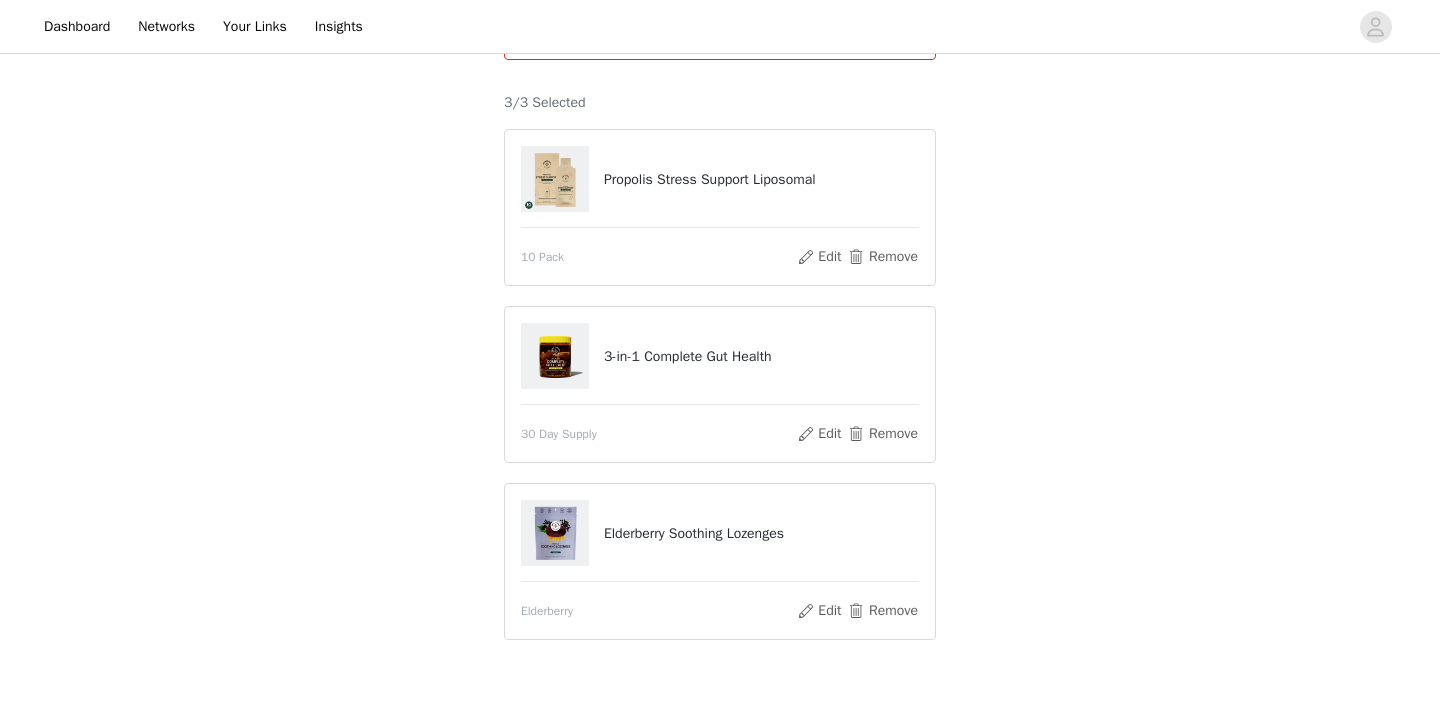 scroll, scrollTop: 245, scrollLeft: 0, axis: vertical 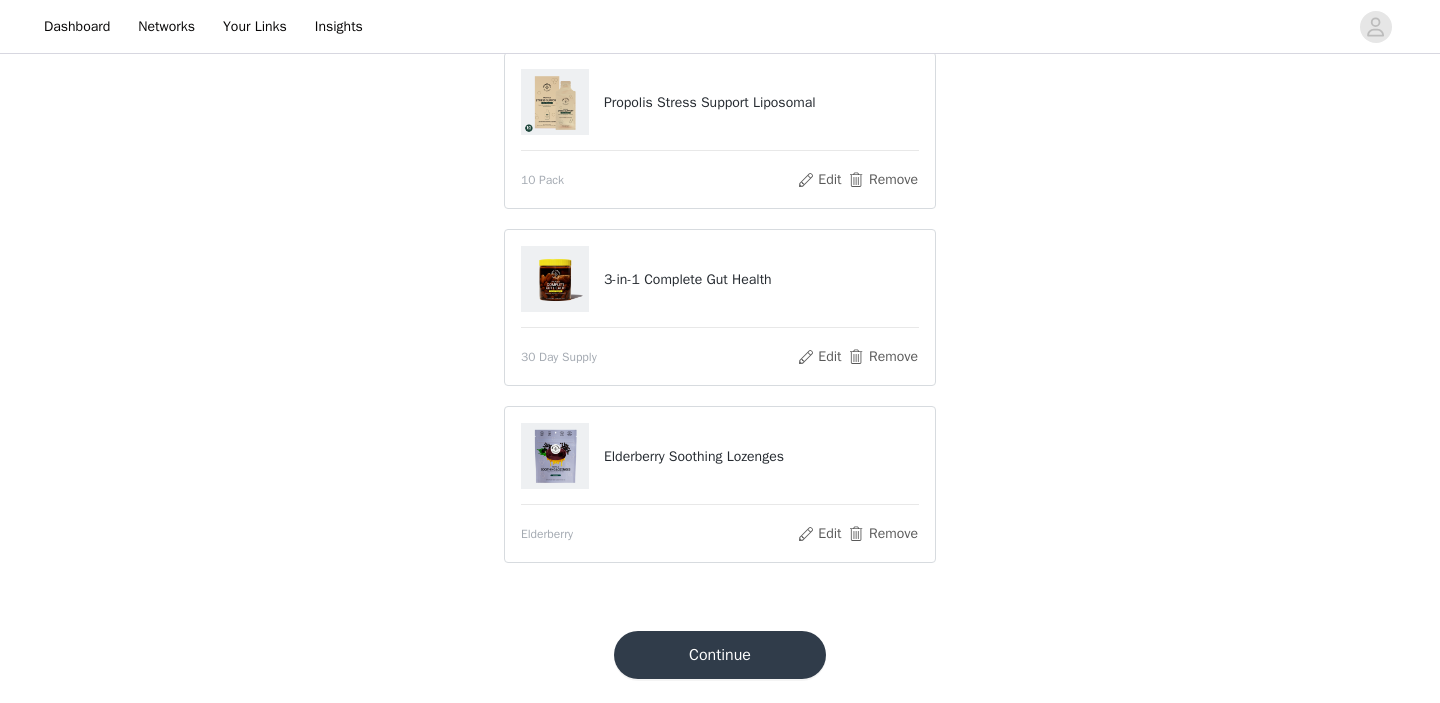 click on "Continue" at bounding box center (720, 655) 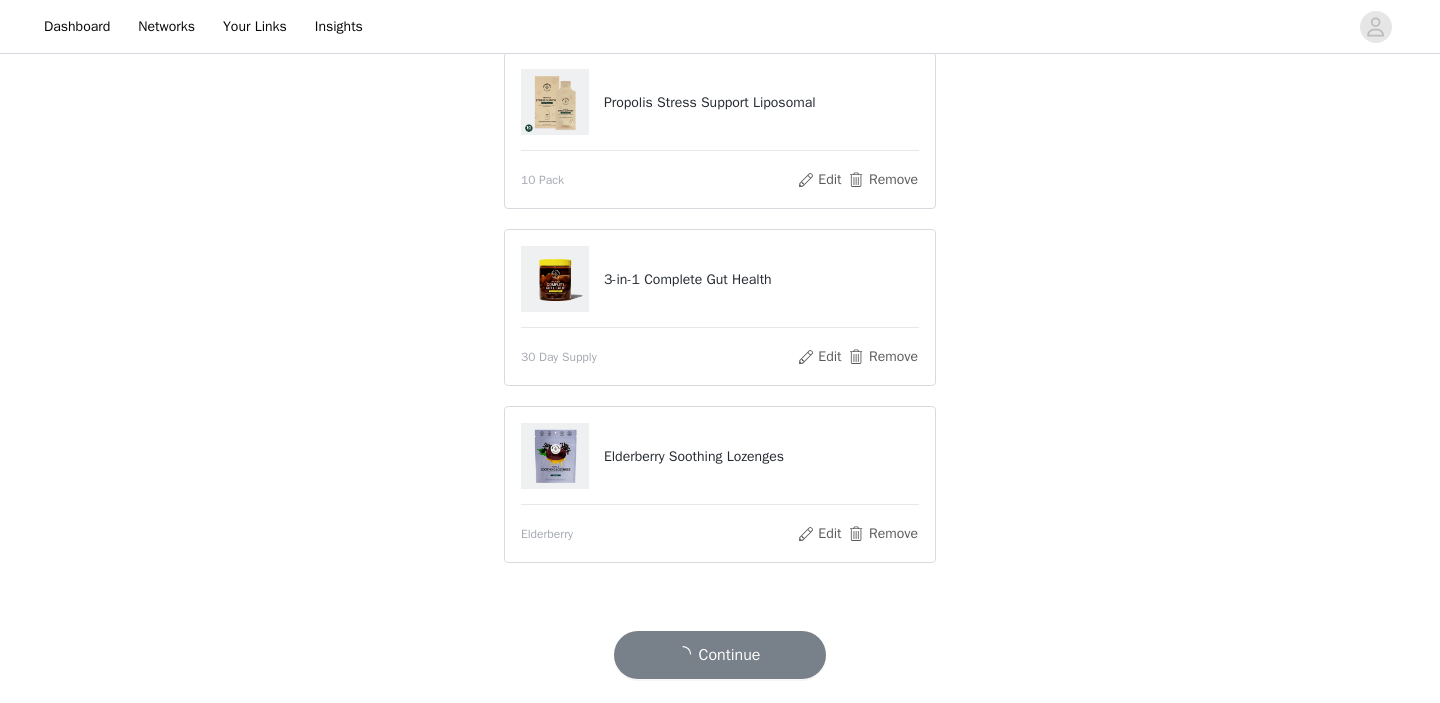 scroll, scrollTop: 187, scrollLeft: 0, axis: vertical 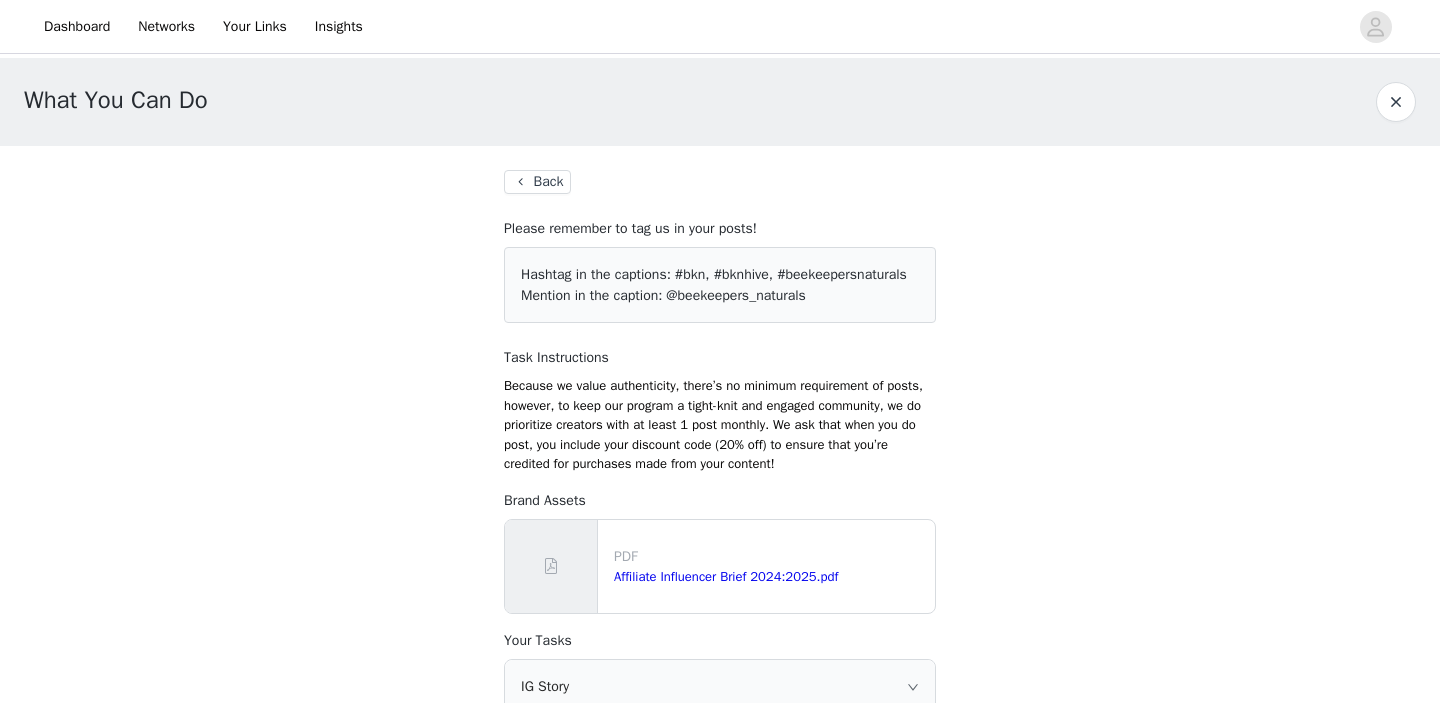 click on "Back" at bounding box center [537, 182] 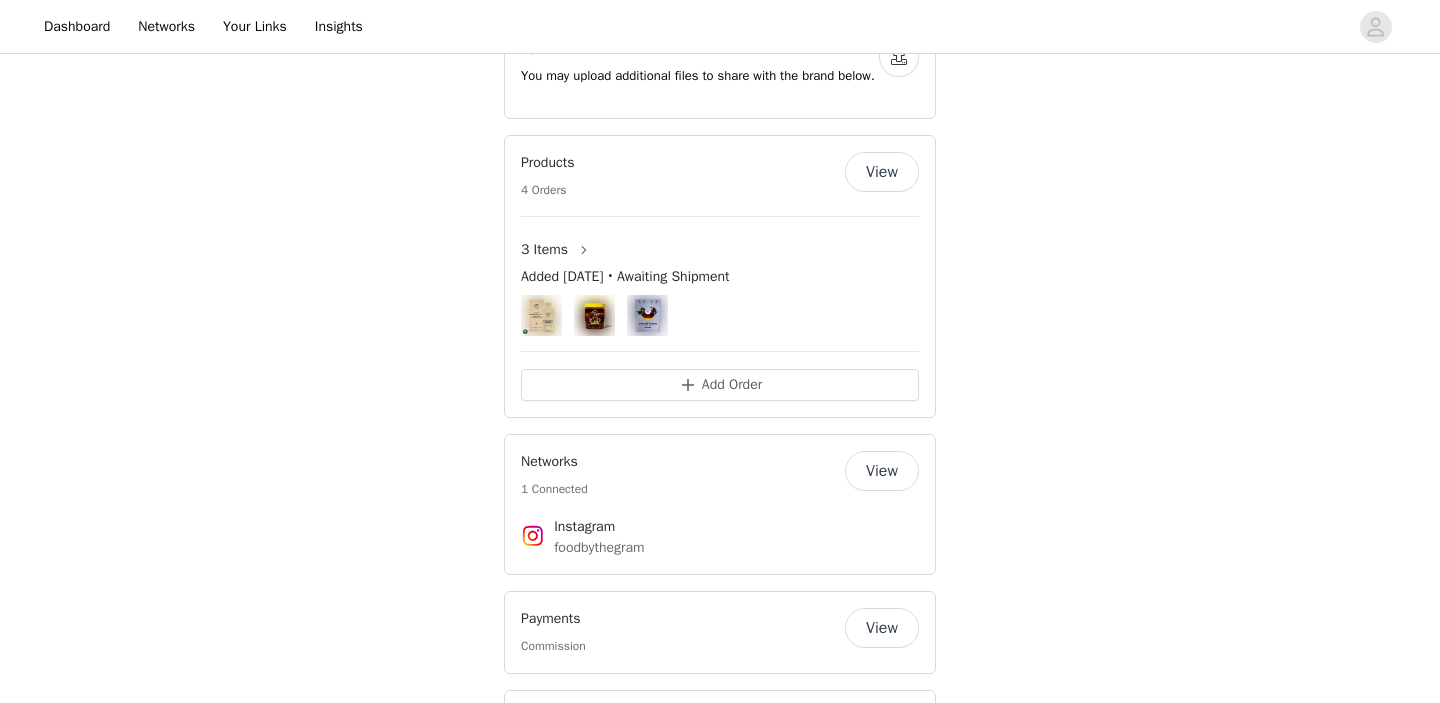 scroll, scrollTop: 1699, scrollLeft: 0, axis: vertical 